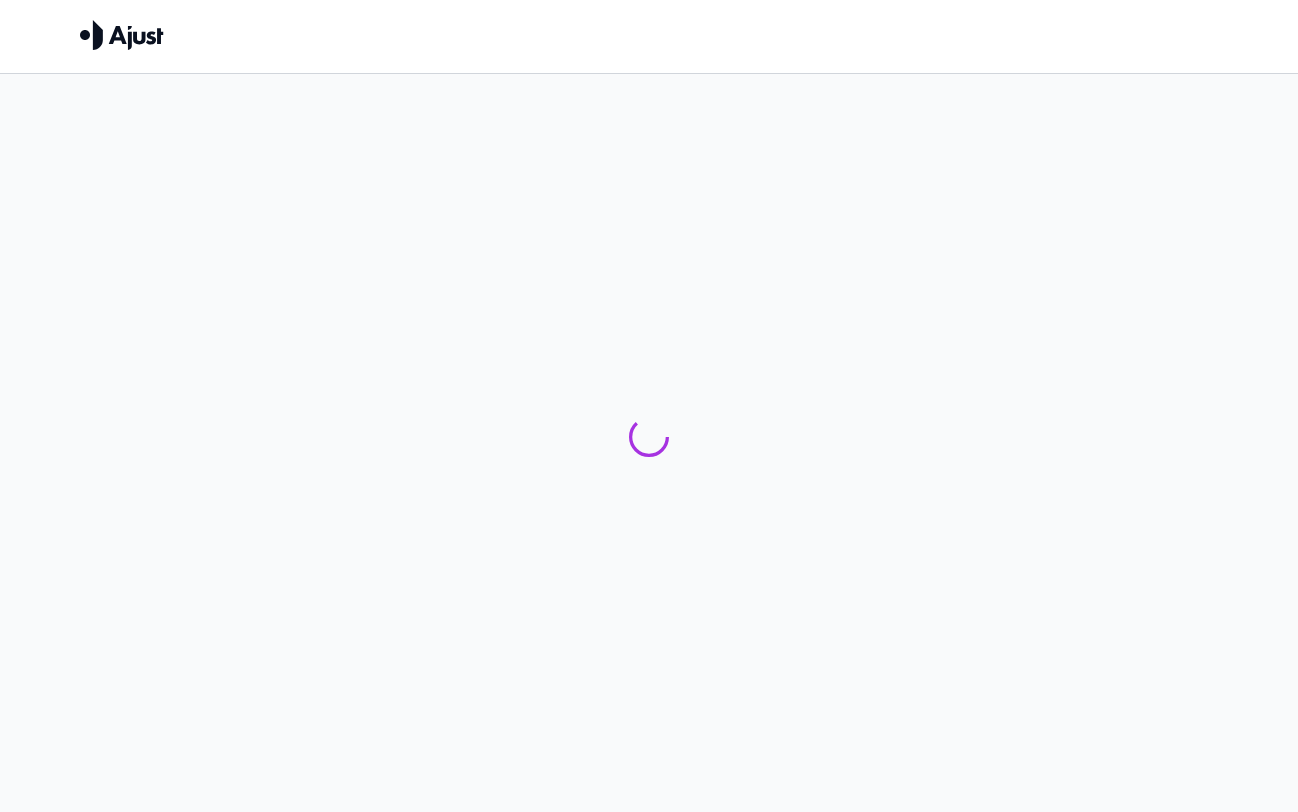 scroll, scrollTop: 0, scrollLeft: 0, axis: both 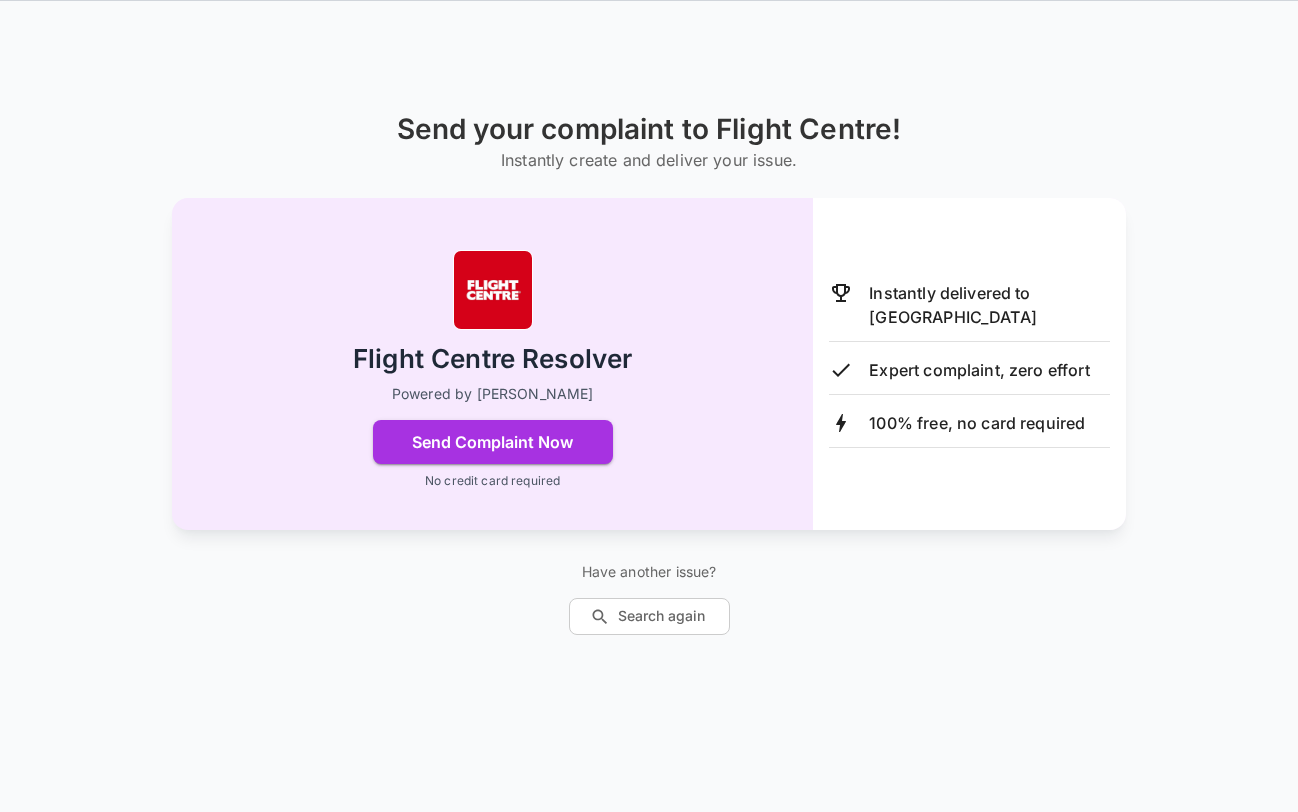 click on "Send Complaint Now" at bounding box center (493, 442) 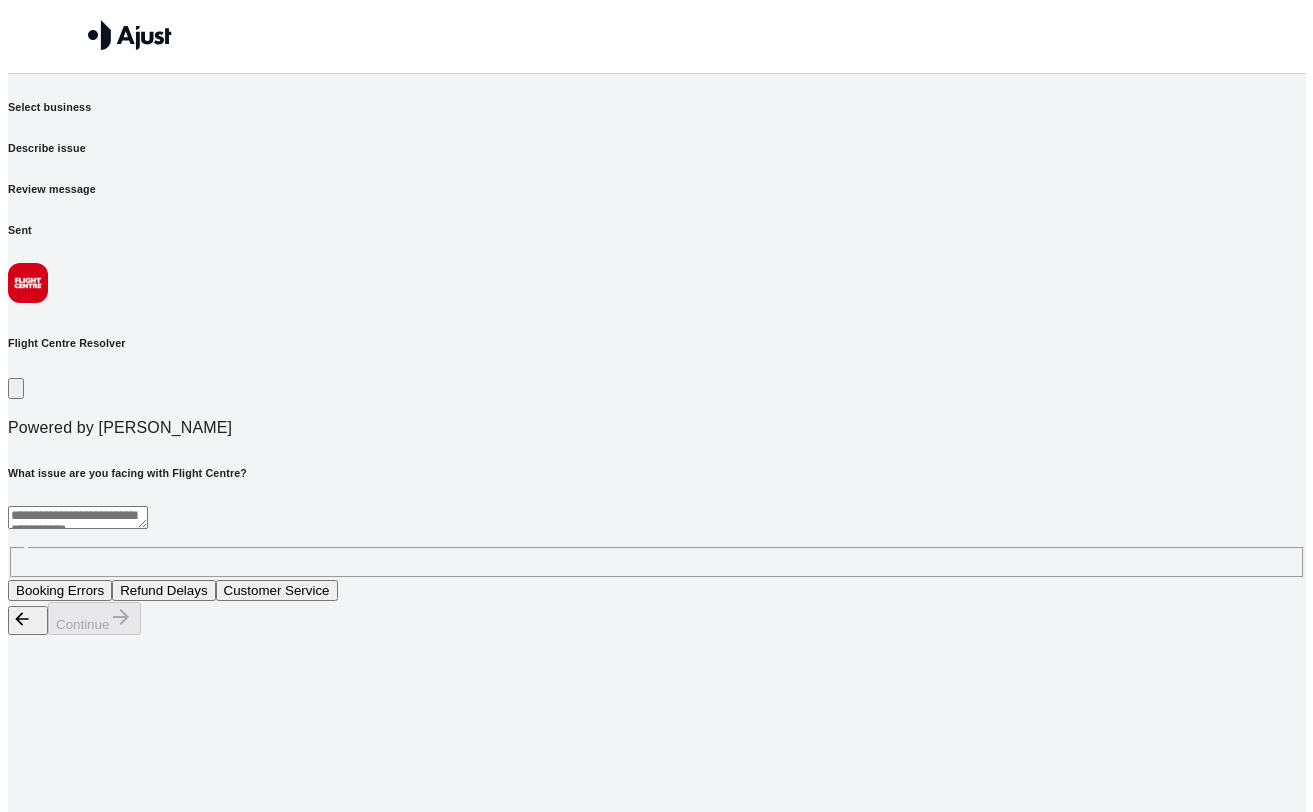 scroll, scrollTop: 0, scrollLeft: 0, axis: both 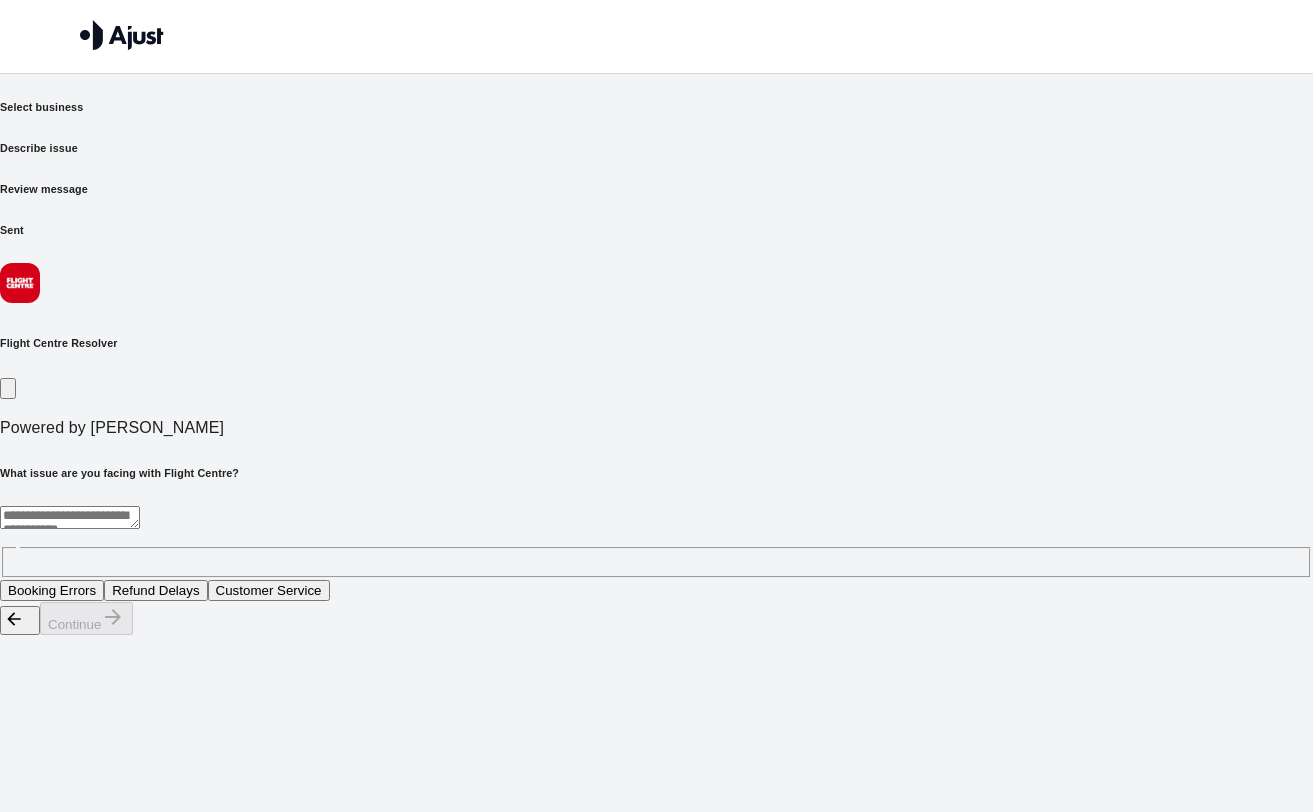 click at bounding box center (70, 517) 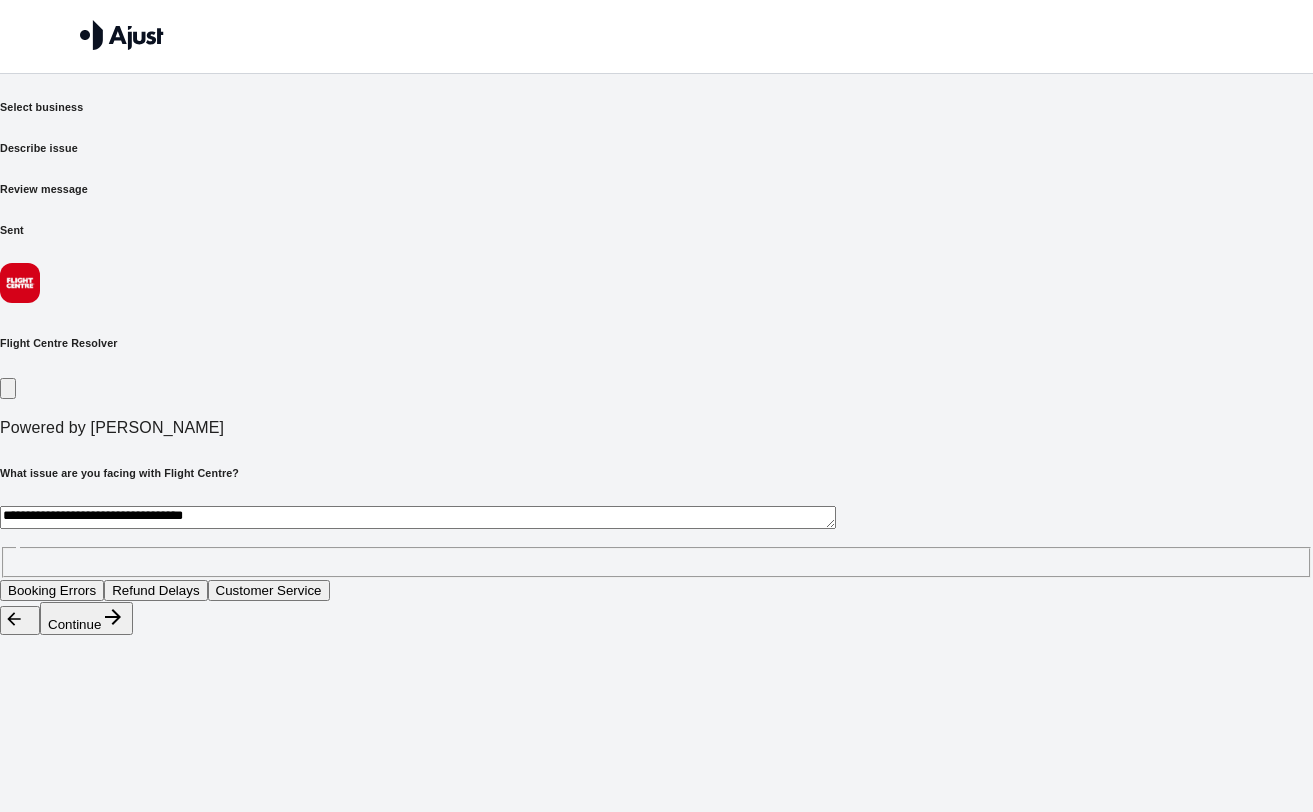 click on "**********" at bounding box center [418, 517] 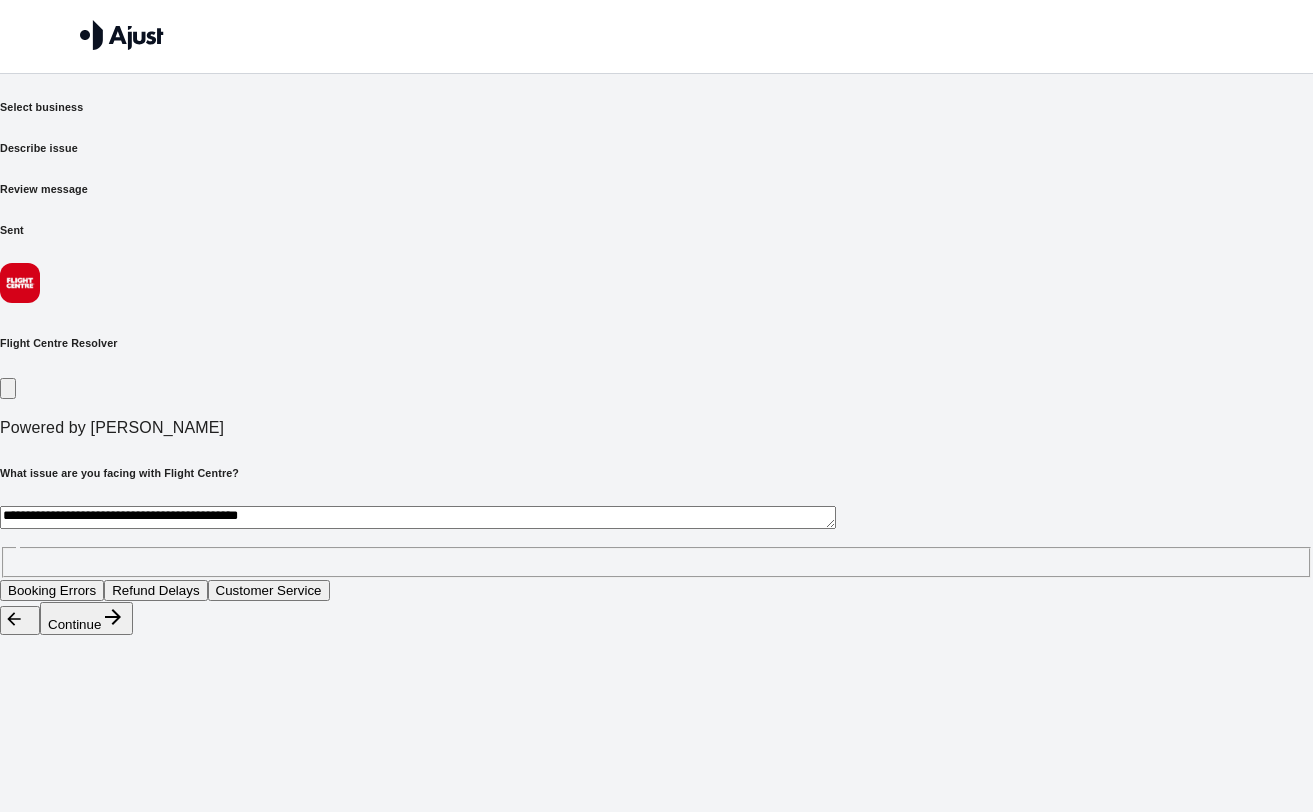 click on "**********" at bounding box center [418, 517] 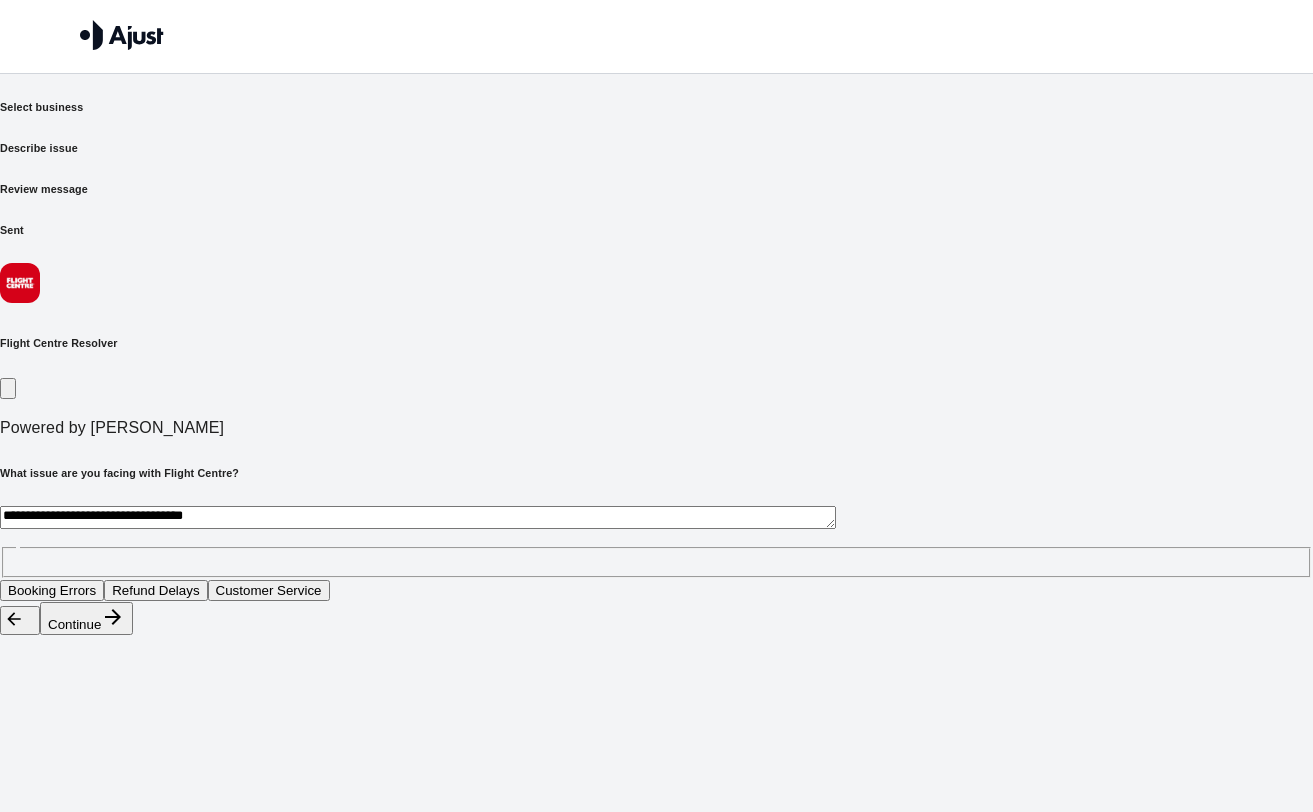 click on "**********" at bounding box center [418, 517] 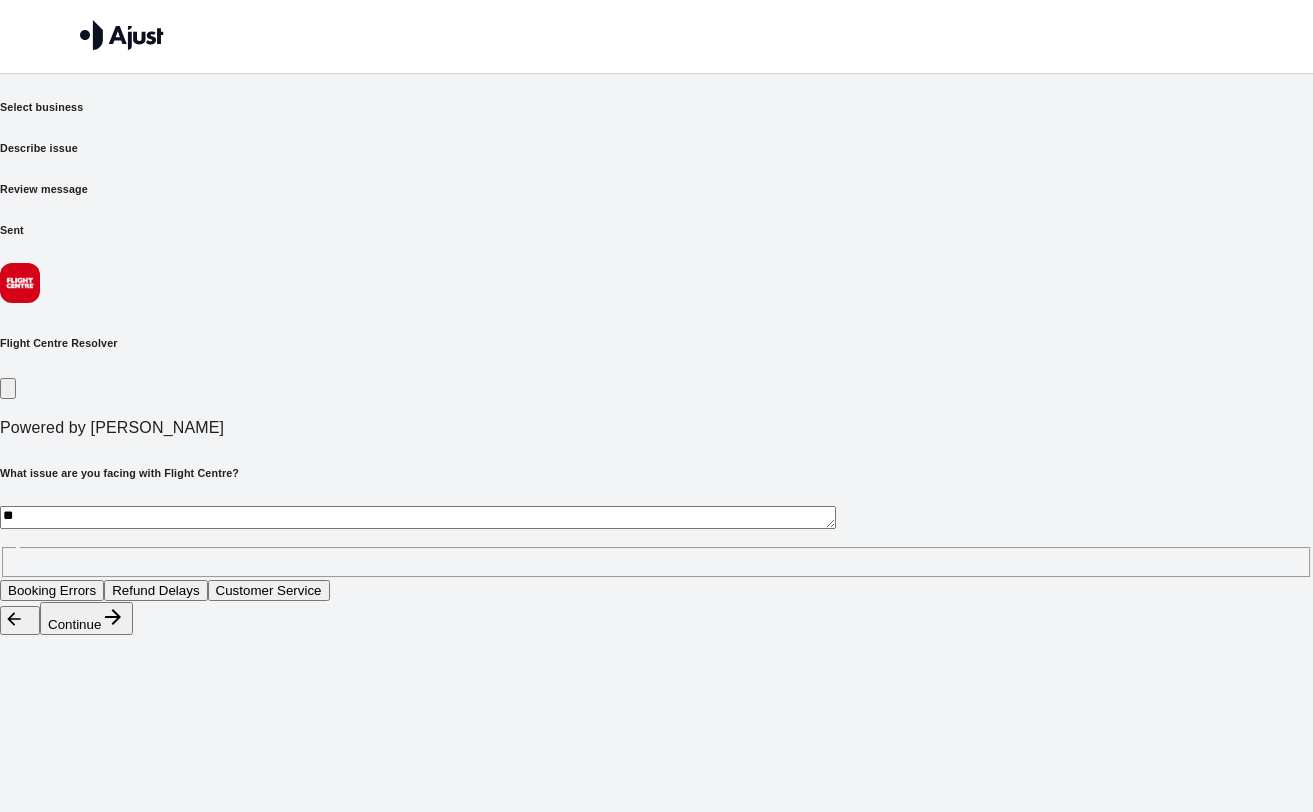 type on "*" 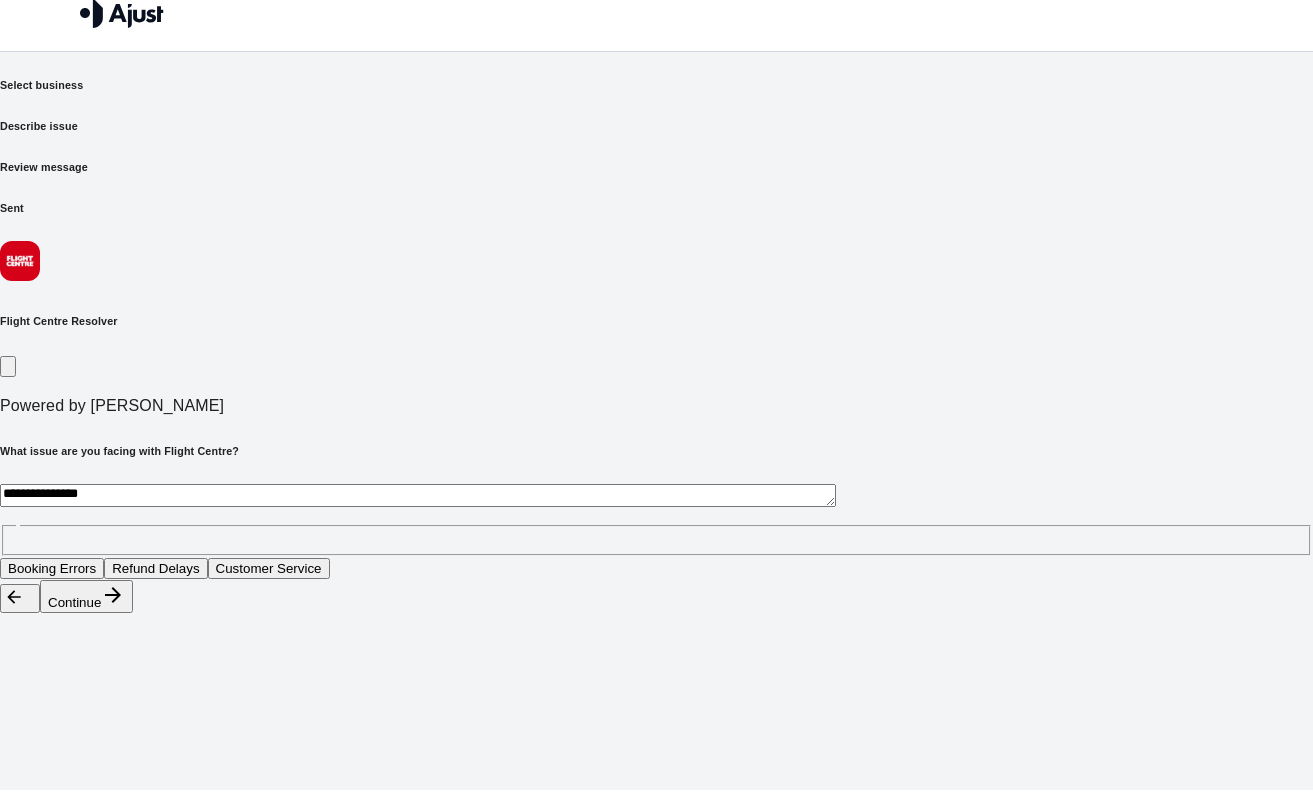 click on "**********" at bounding box center [418, 517] 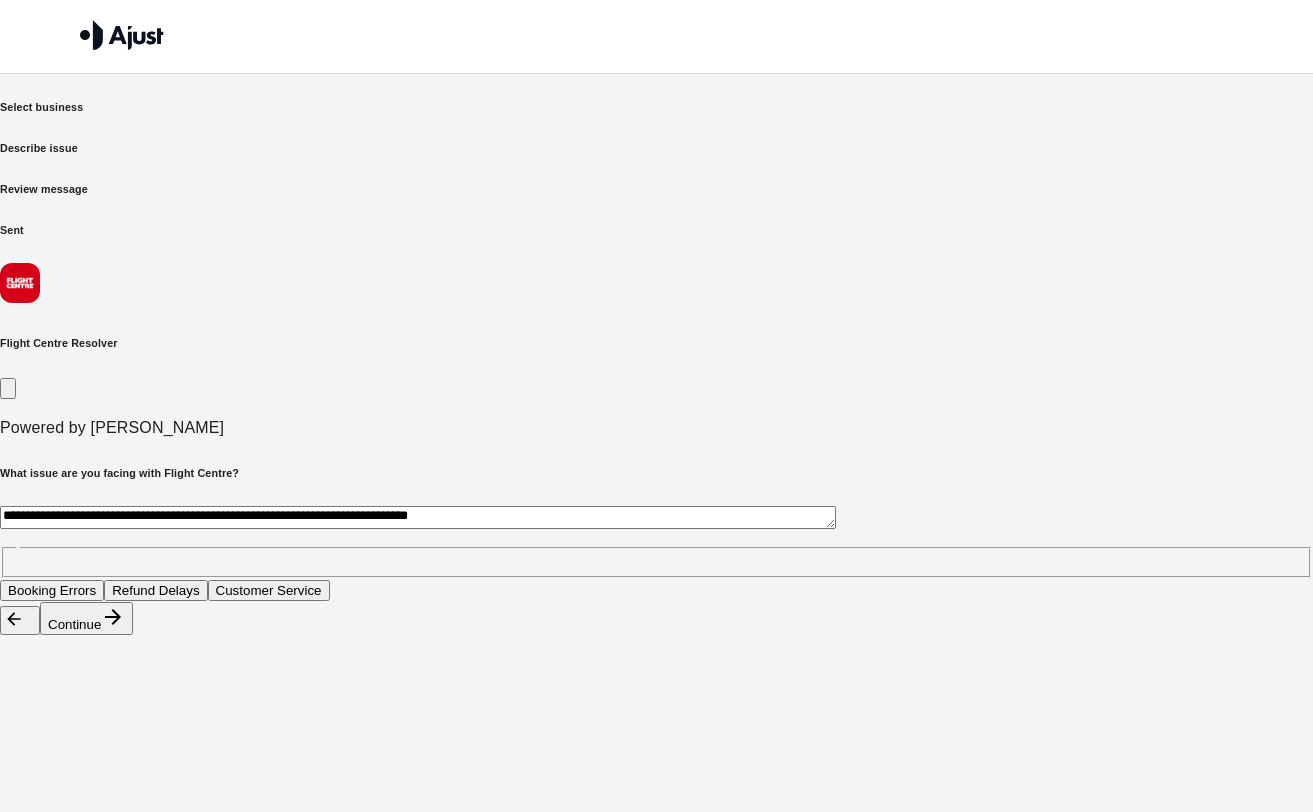 click on "**********" at bounding box center [418, 517] 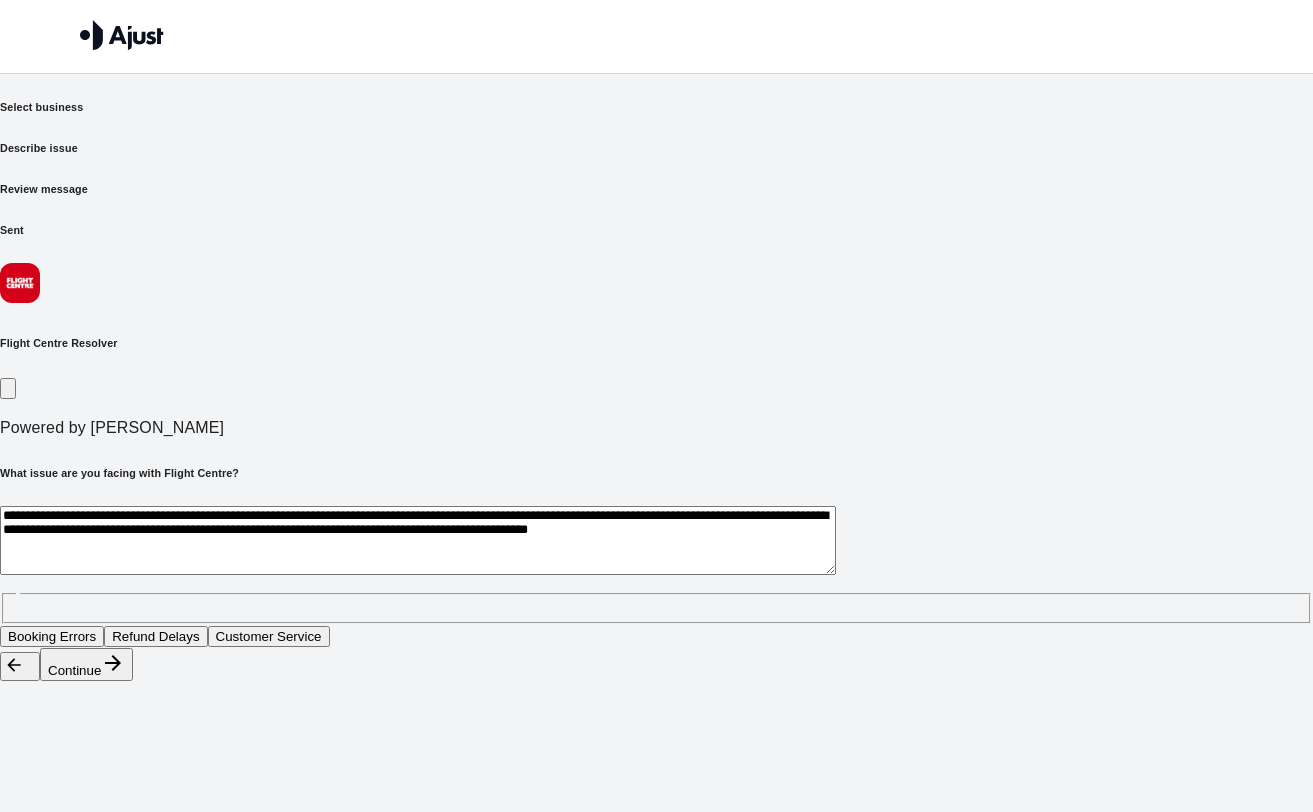 click on "**********" at bounding box center (656, 556) 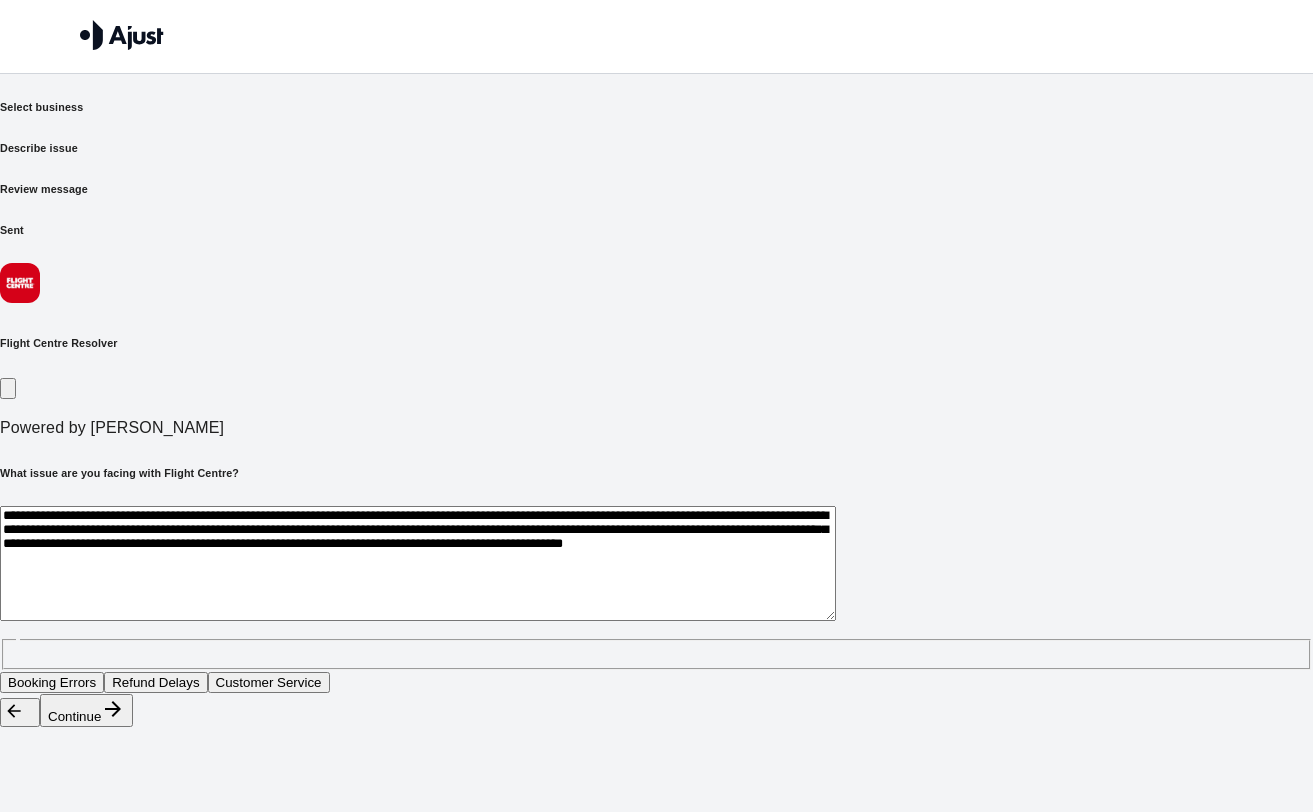 click on "**********" at bounding box center (656, 478) 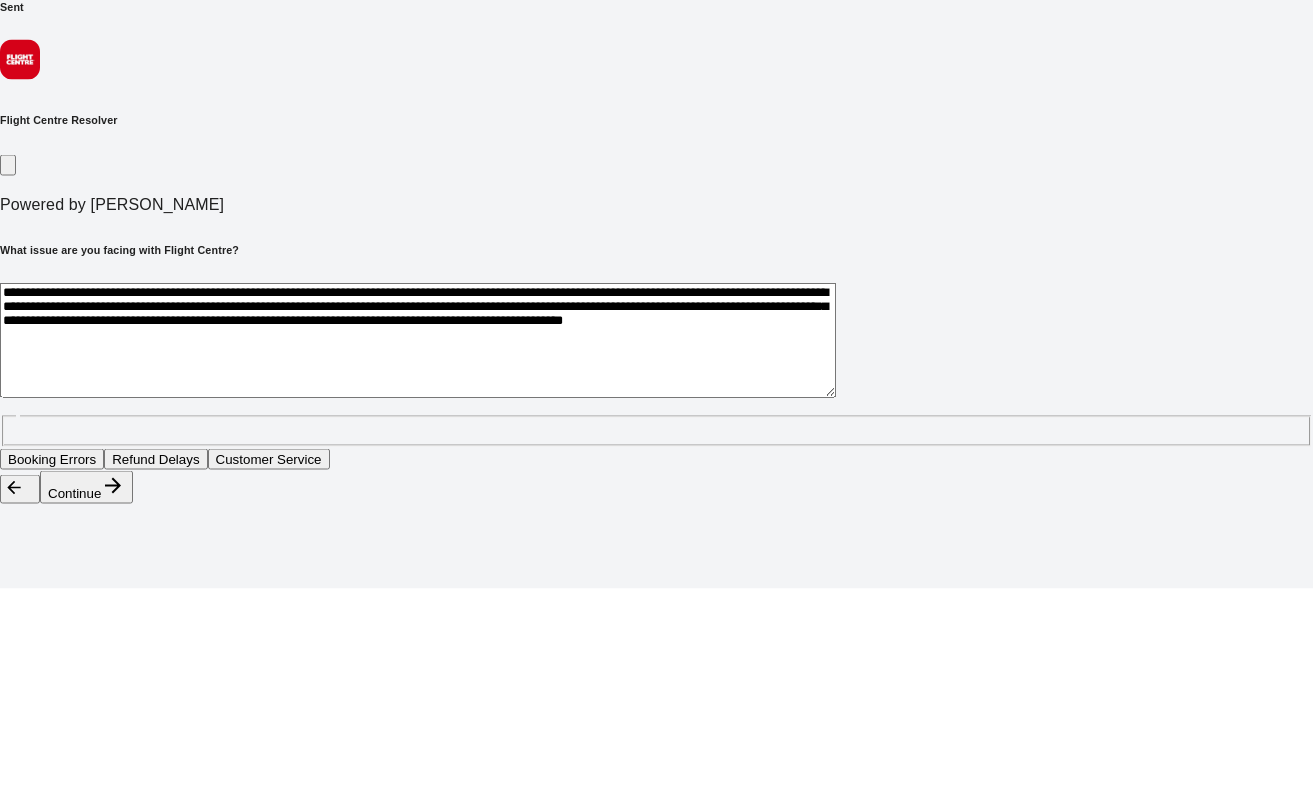 click on "**********" at bounding box center [418, 563] 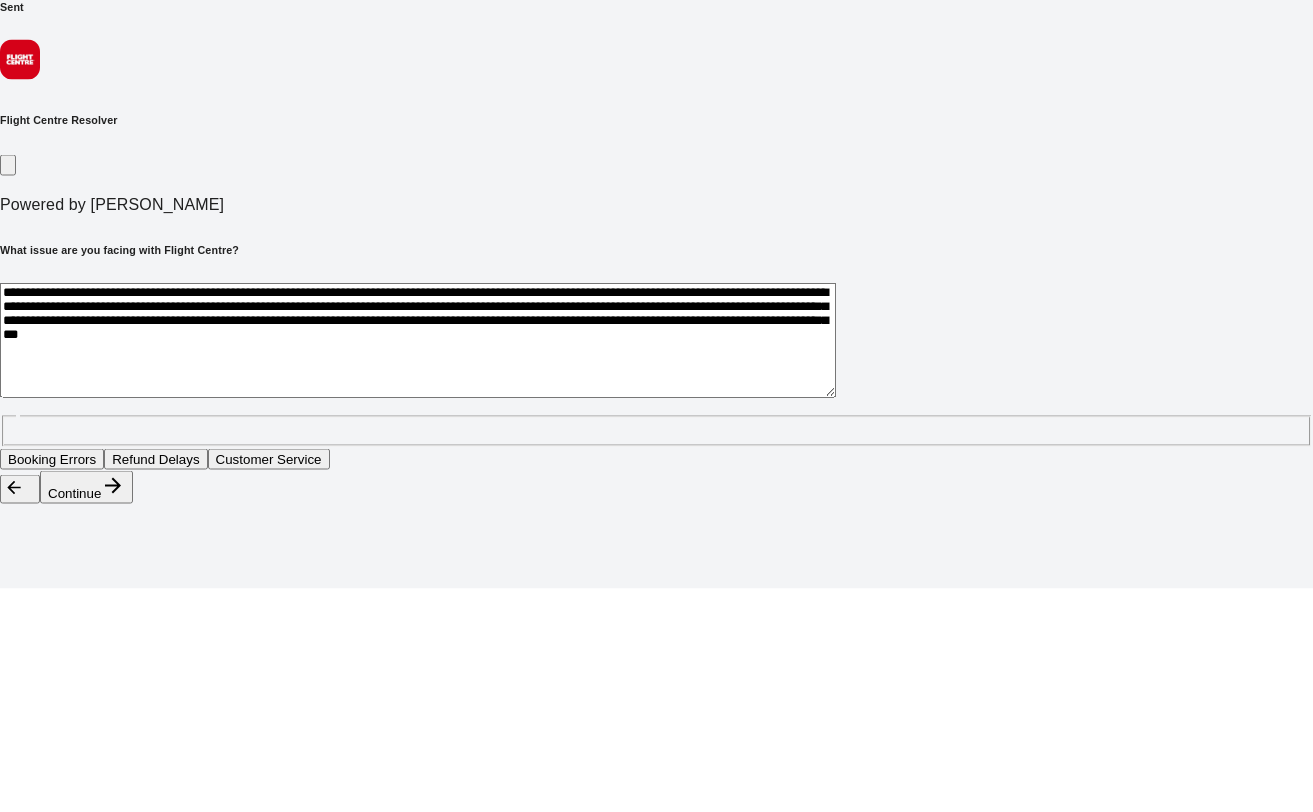click on "**********" at bounding box center [418, 563] 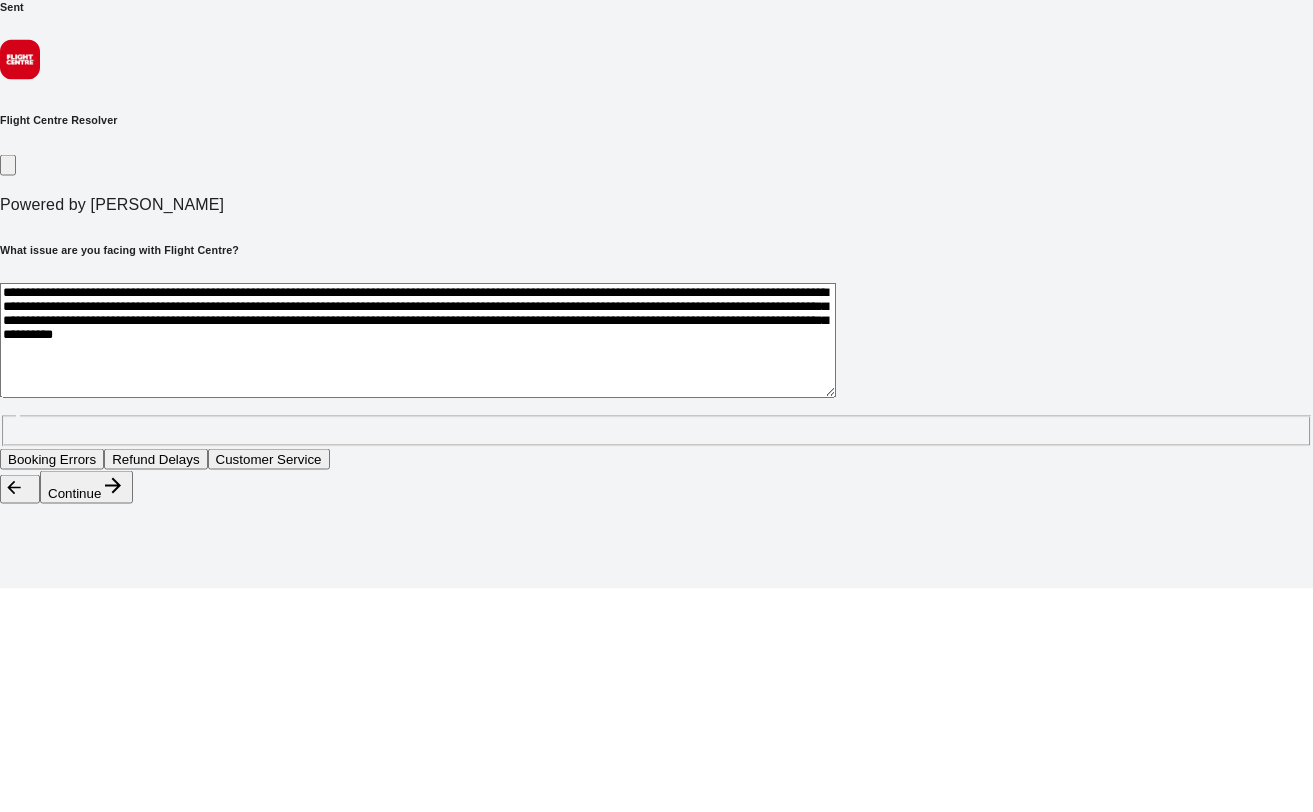 click on "**********" at bounding box center [418, 563] 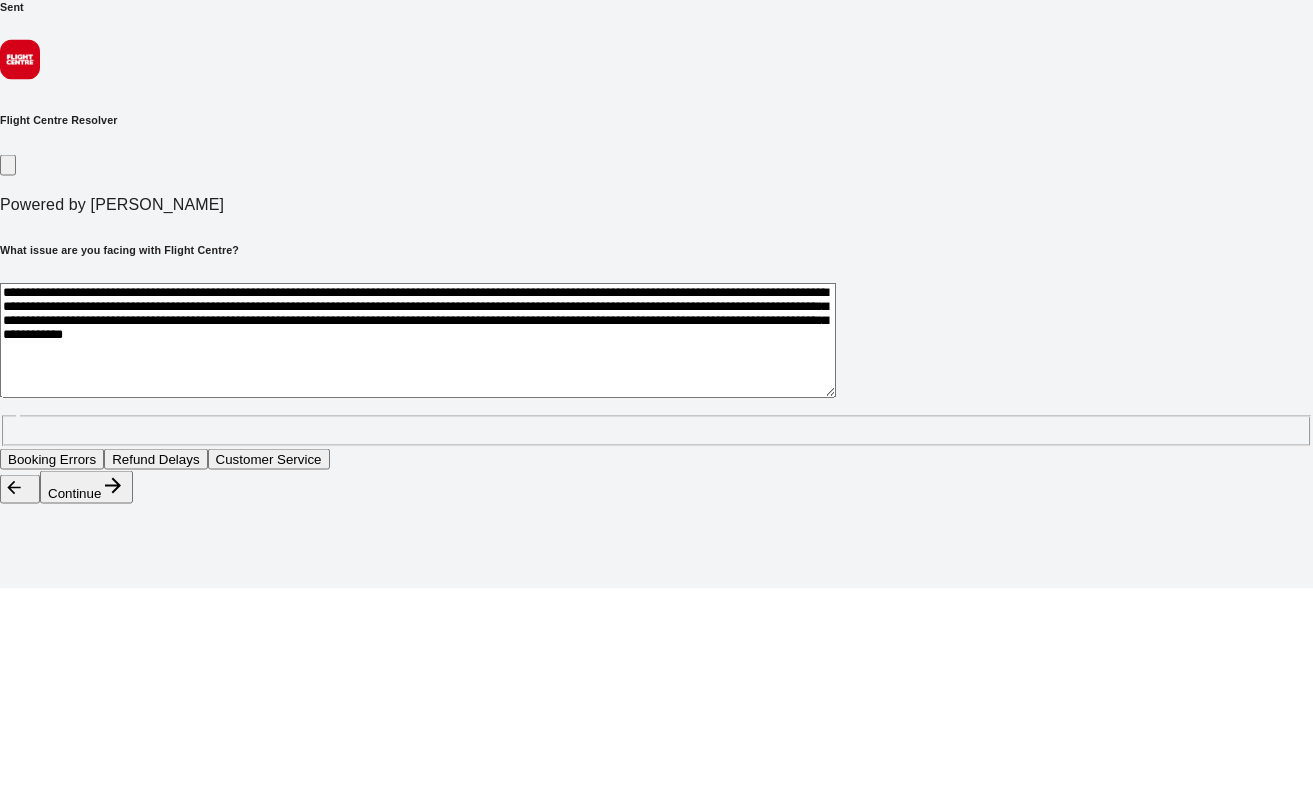 click on "**********" at bounding box center (418, 563) 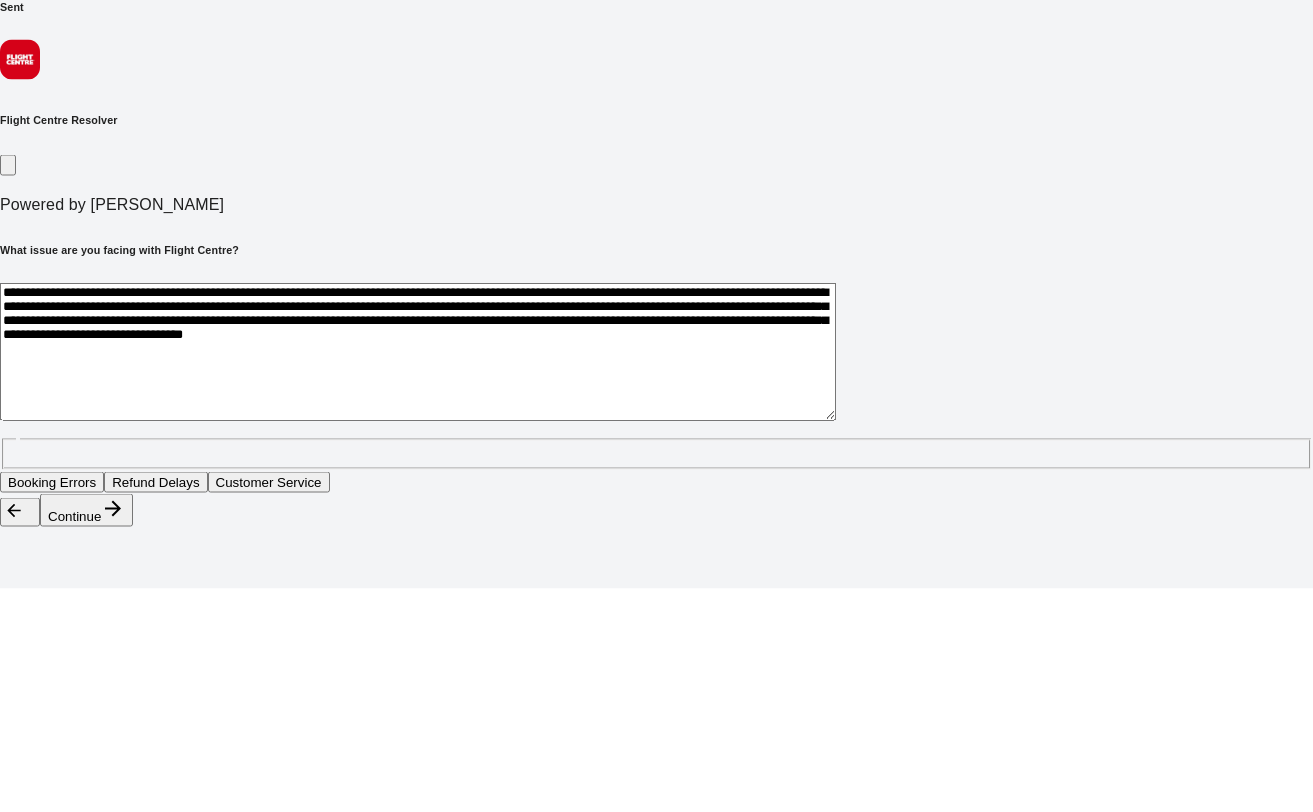 click on "**********" at bounding box center [418, 575] 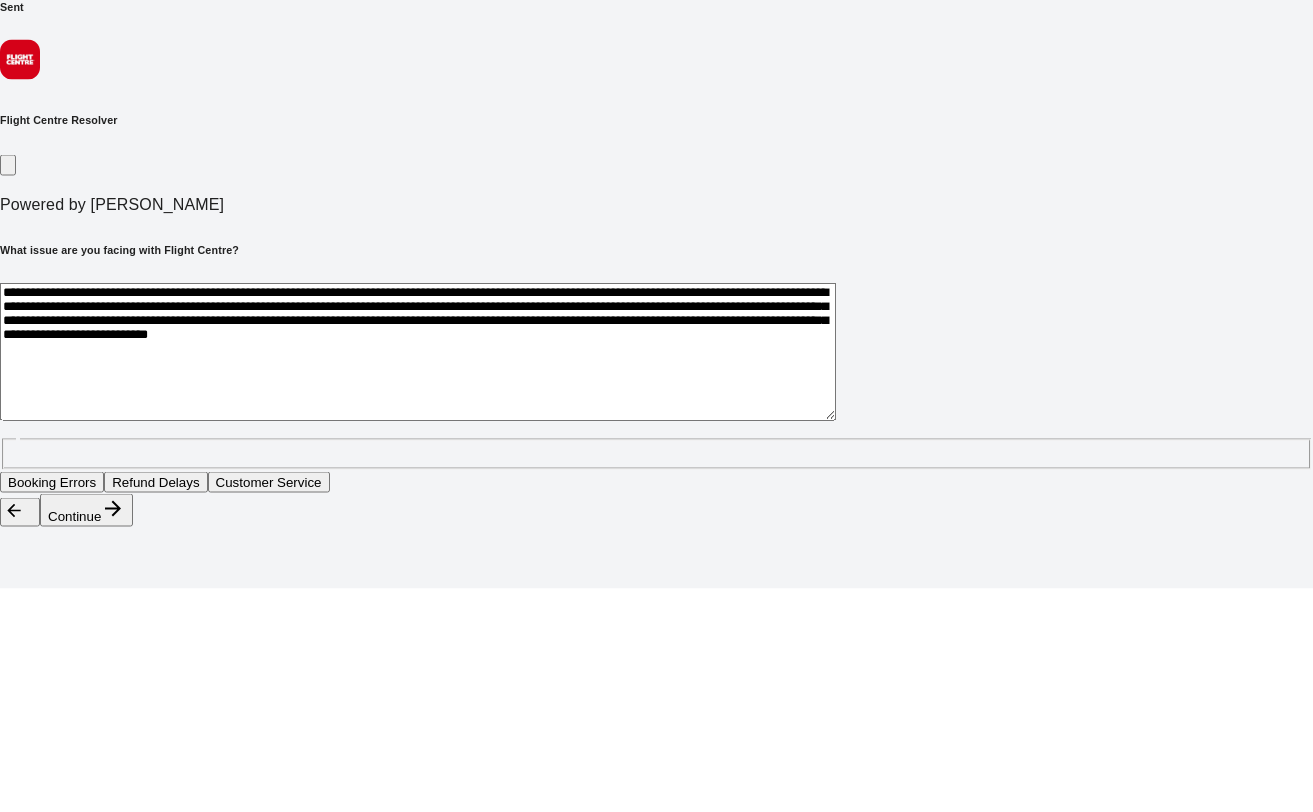 click on "**********" at bounding box center (418, 575) 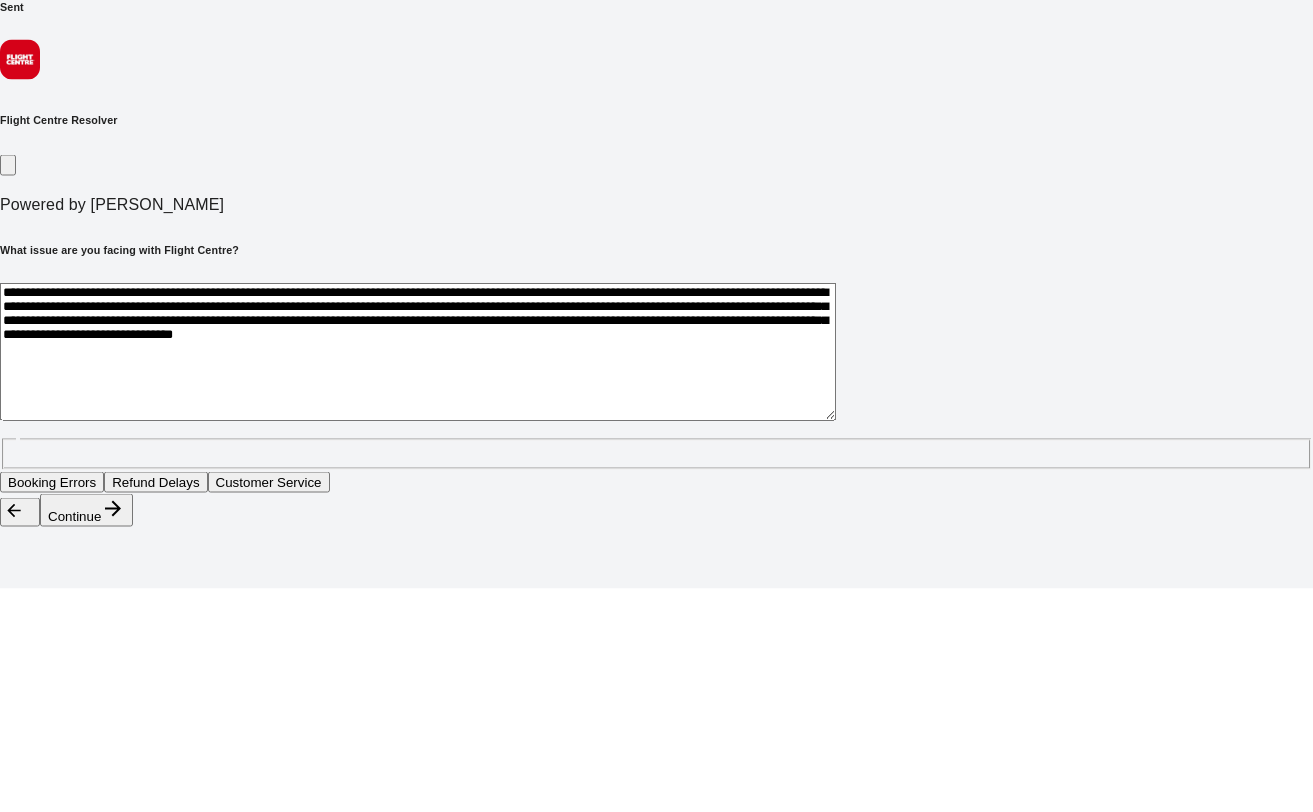 type on "**********" 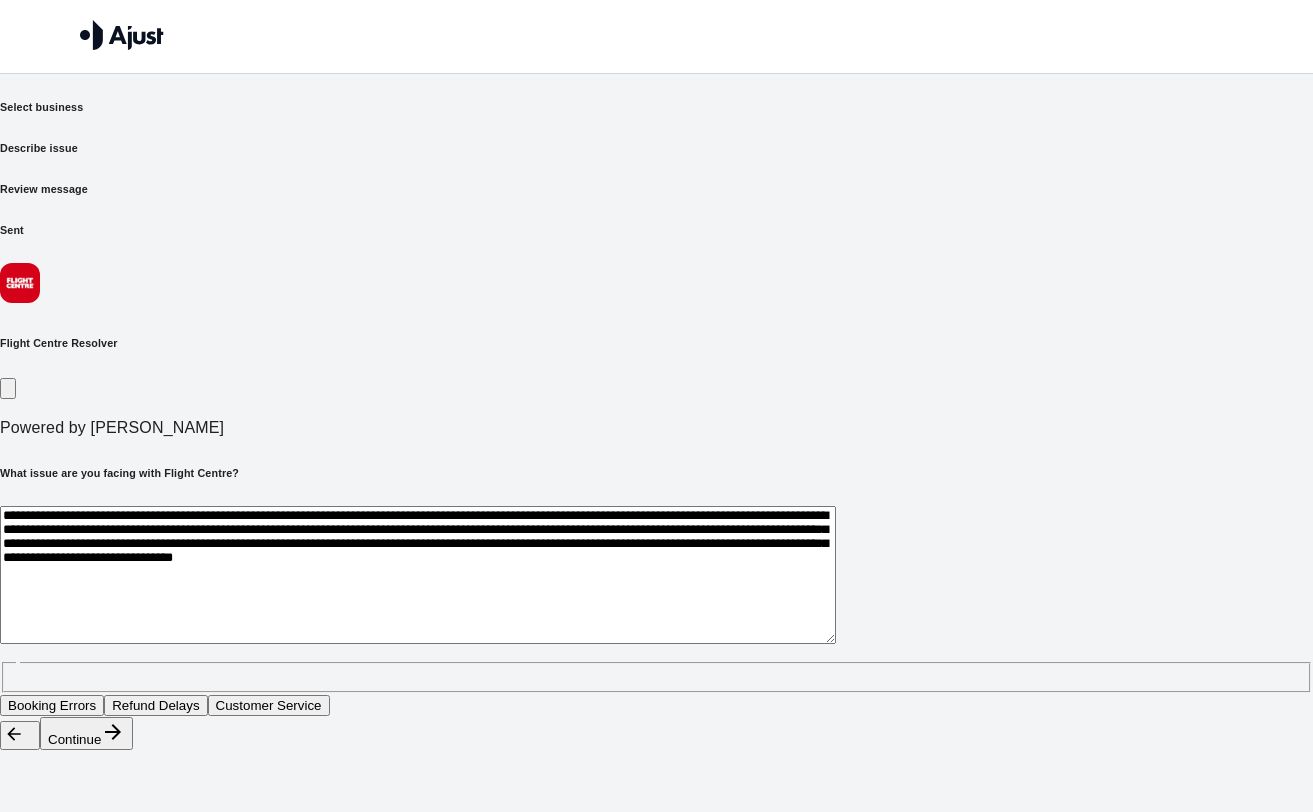 click on "Customer Service" at bounding box center (269, 705) 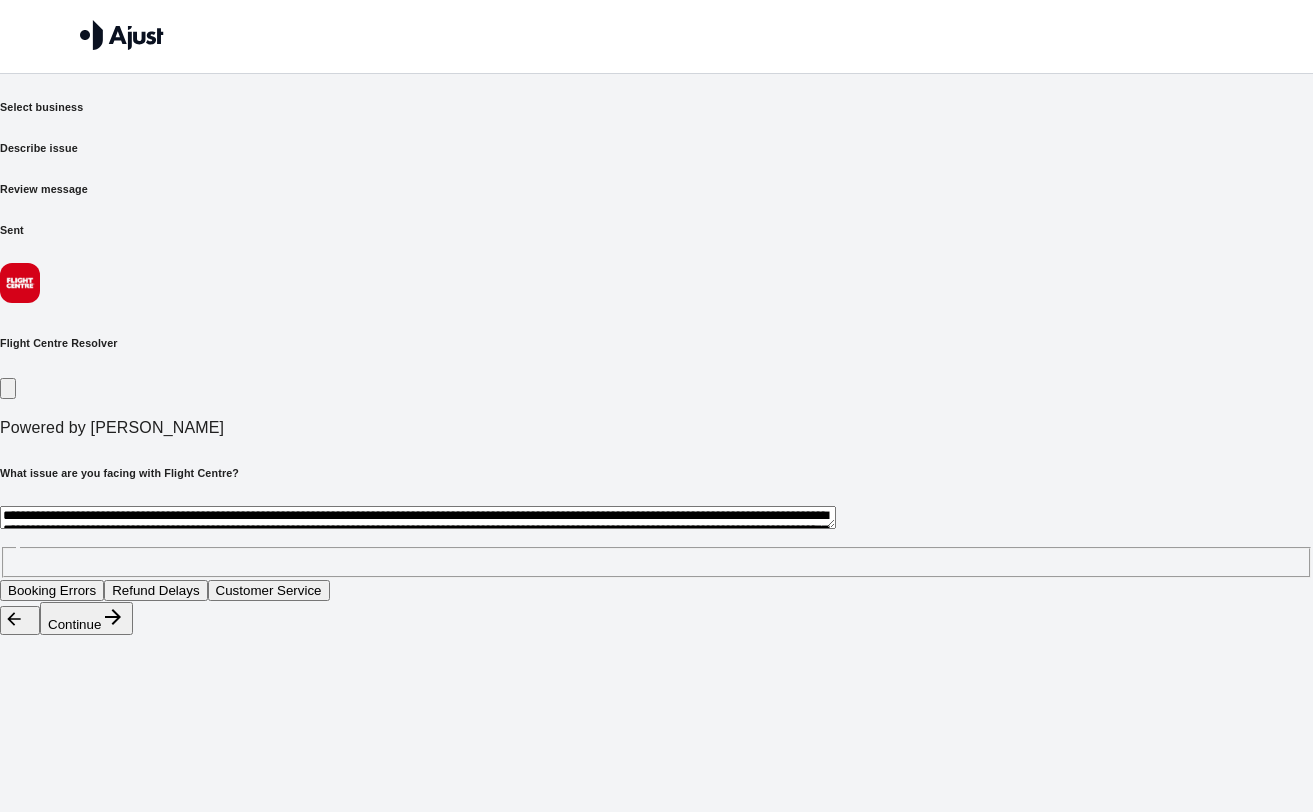 click on "**********" at bounding box center (656, 318) 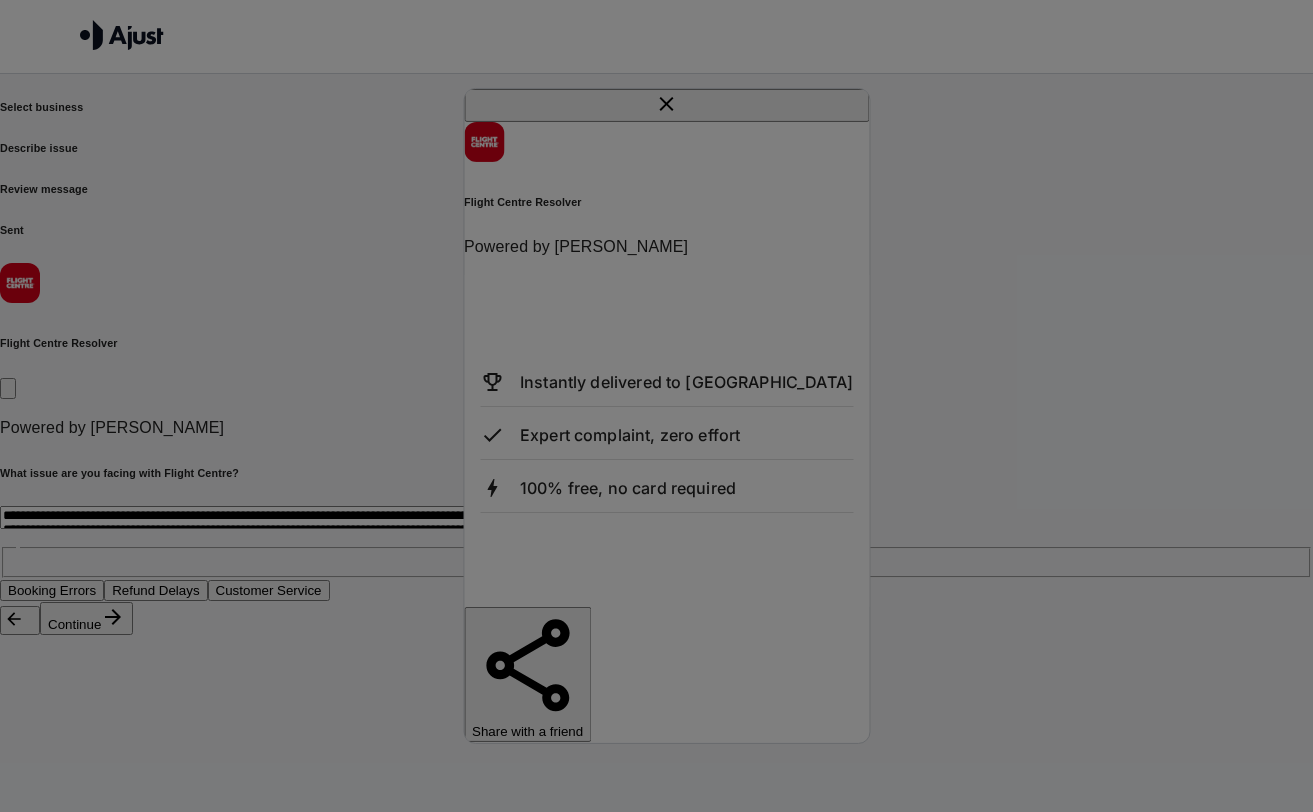 click 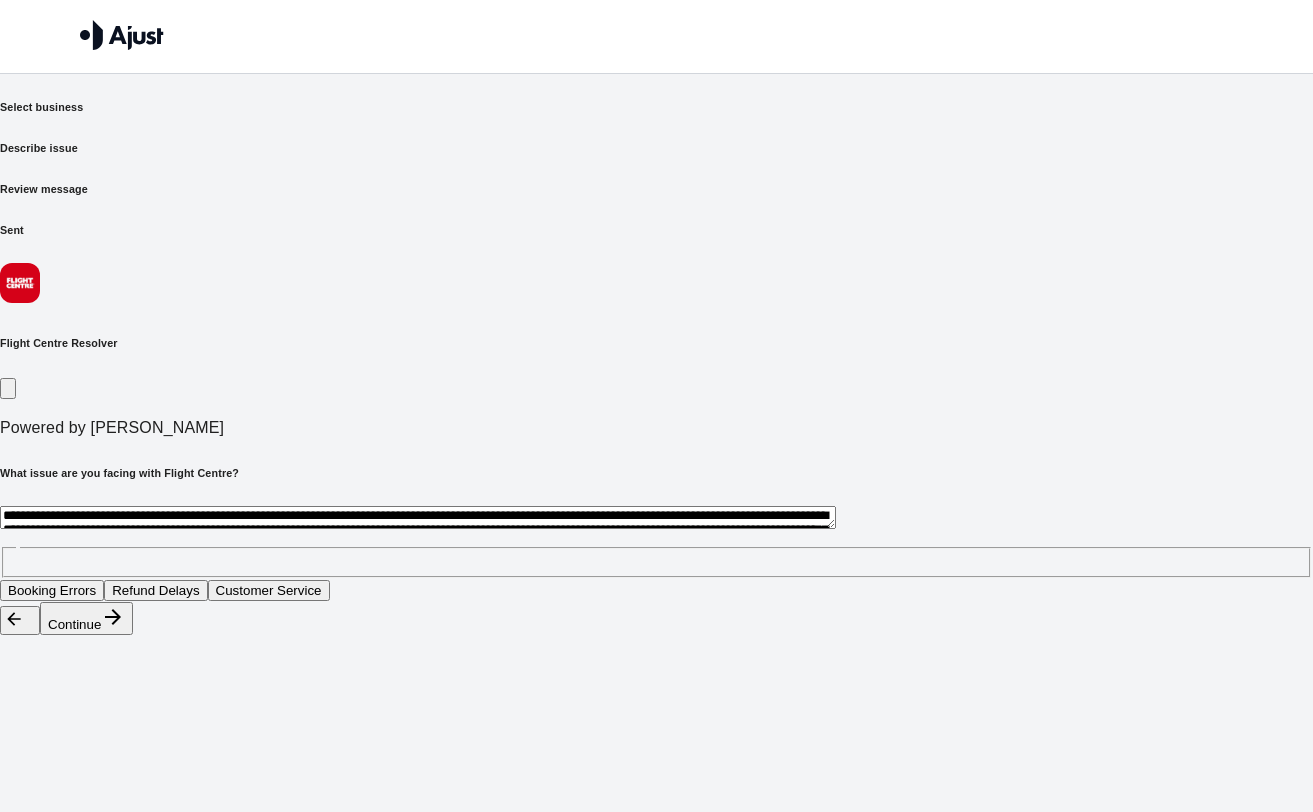 click on "**********" at bounding box center [418, 517] 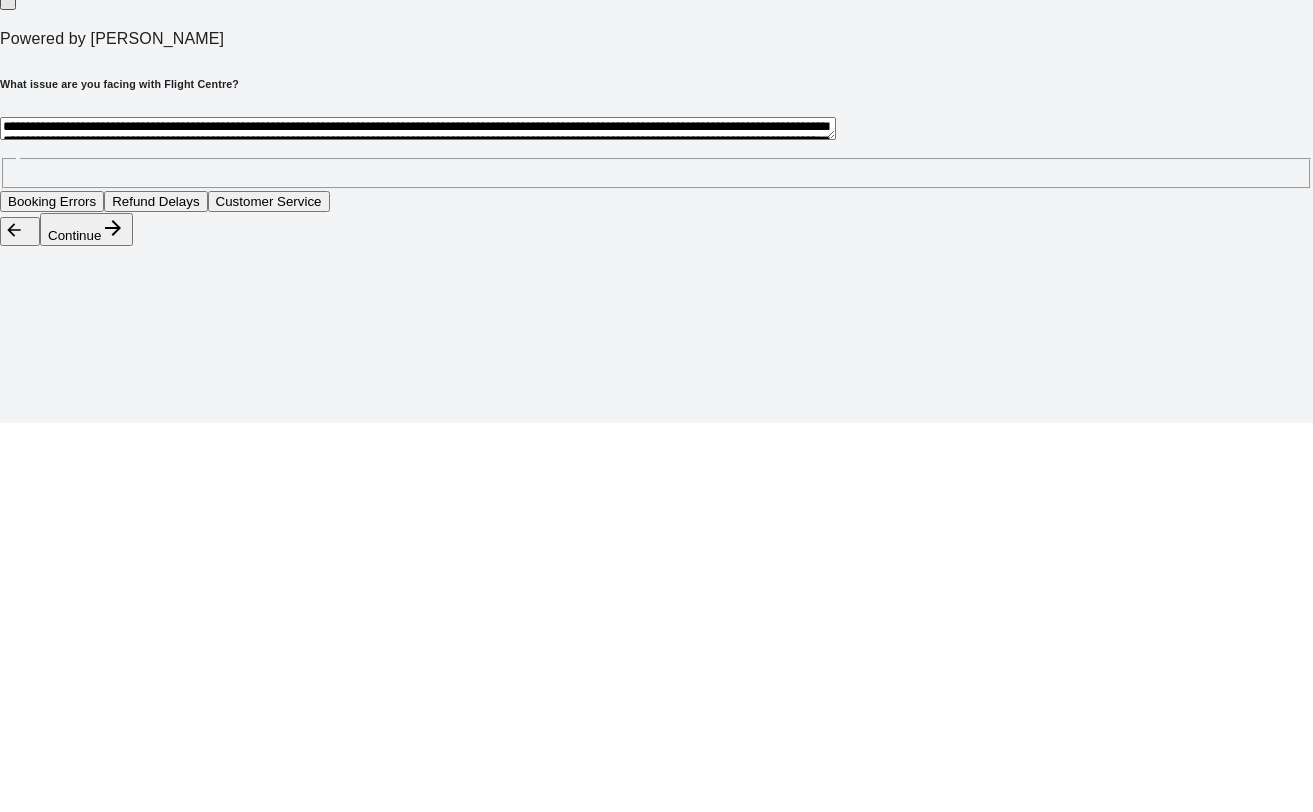 click on "Continue" at bounding box center [86, 618] 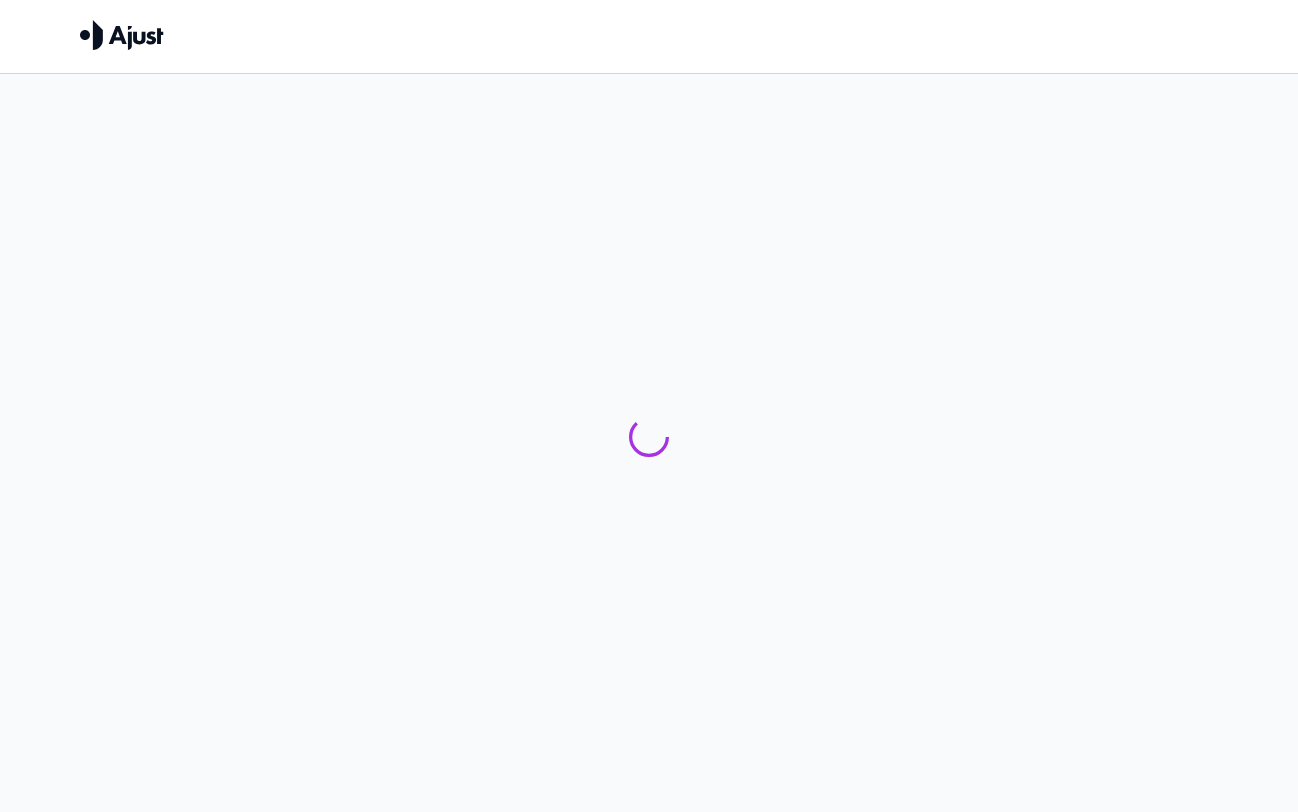 scroll, scrollTop: 0, scrollLeft: 0, axis: both 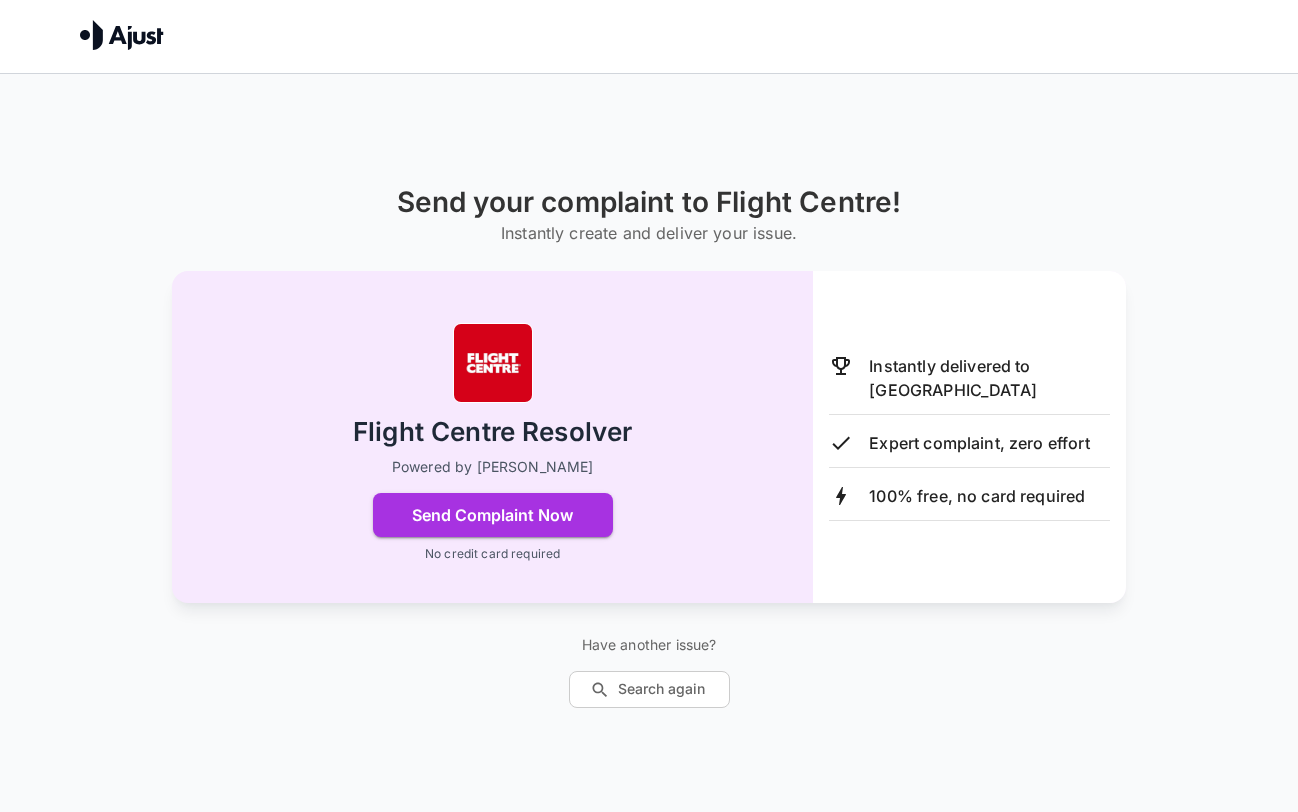 click on "Send Complaint Now" at bounding box center [493, 515] 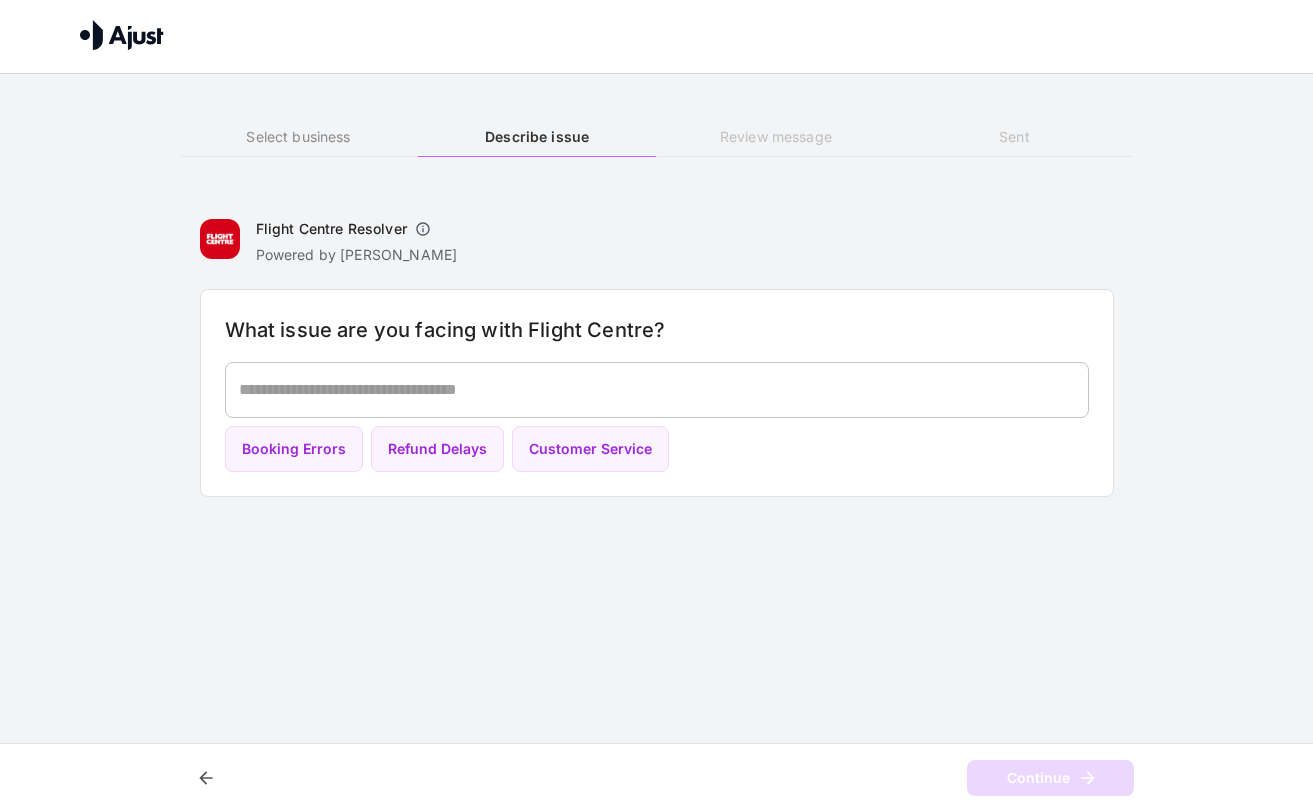 click at bounding box center (657, 389) 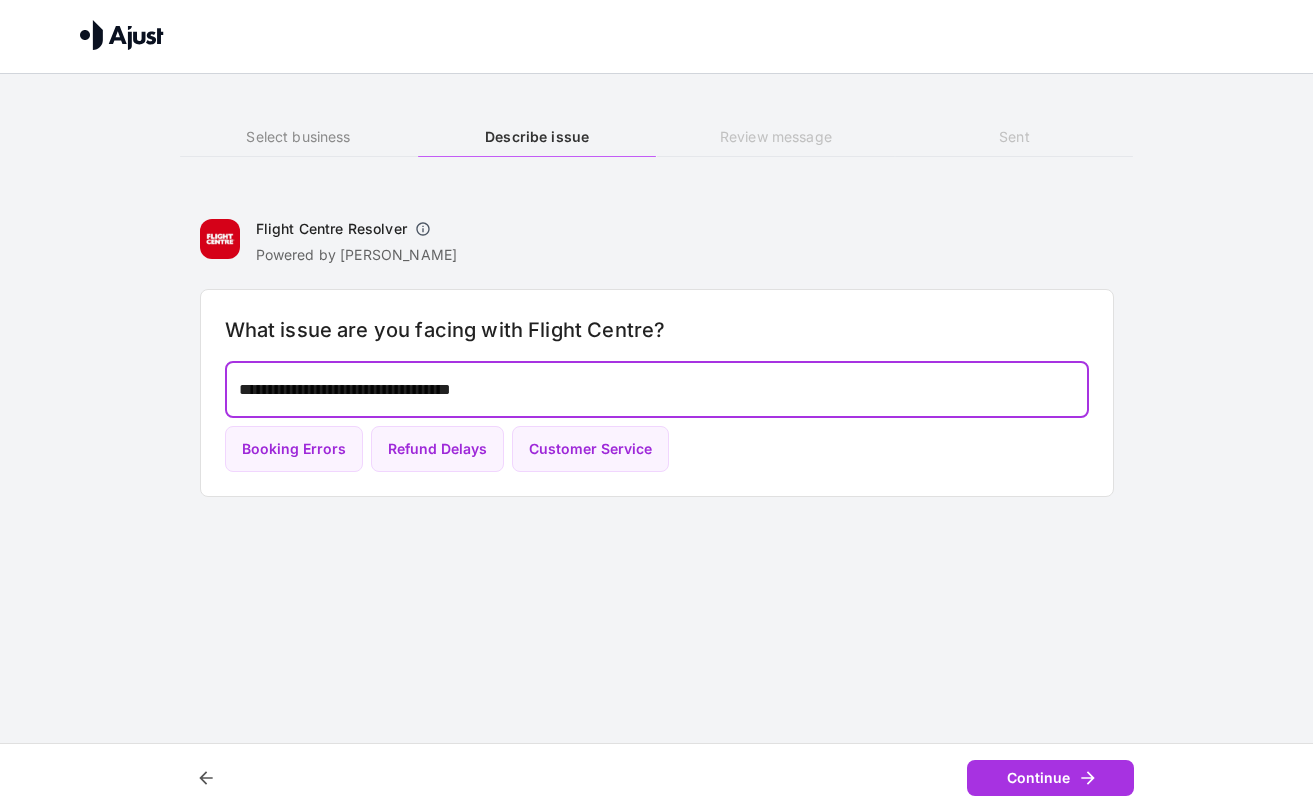 click on "**********" at bounding box center [657, 389] 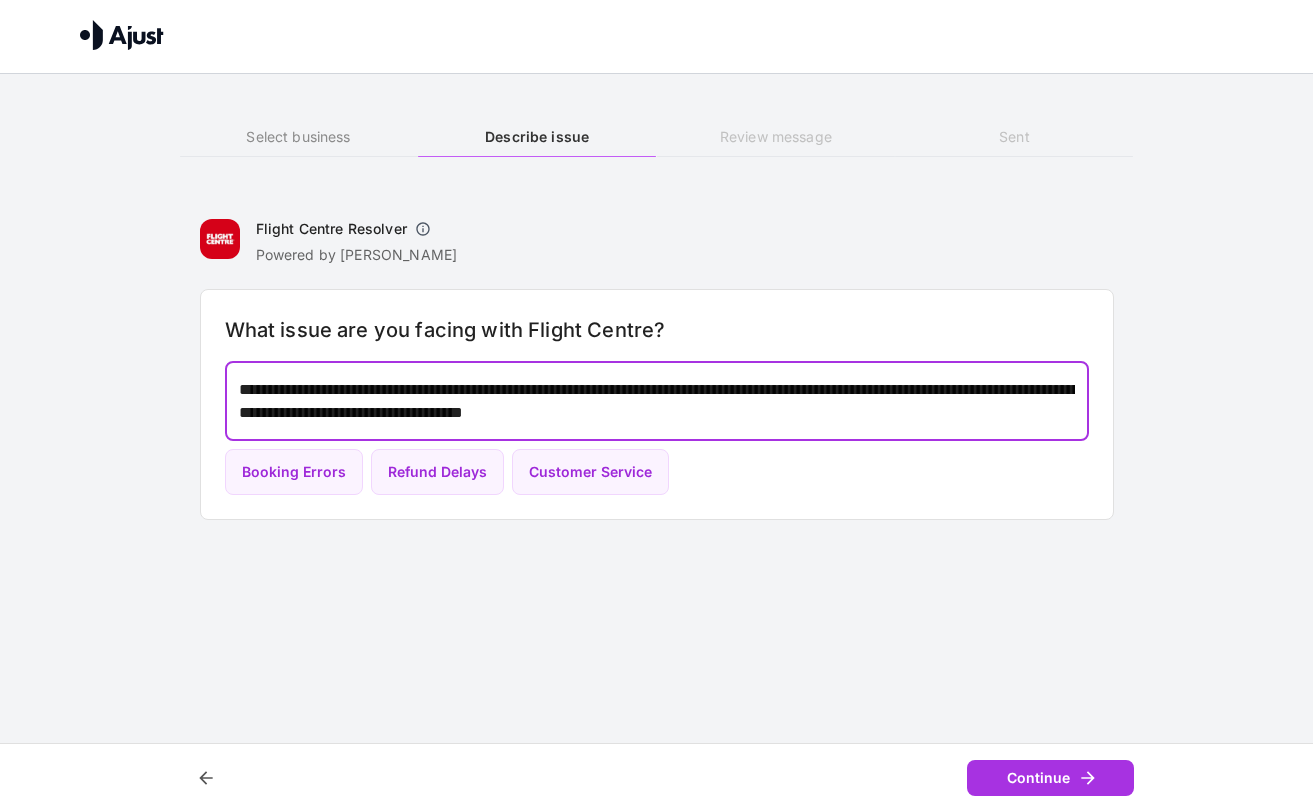click on "**********" at bounding box center (657, 401) 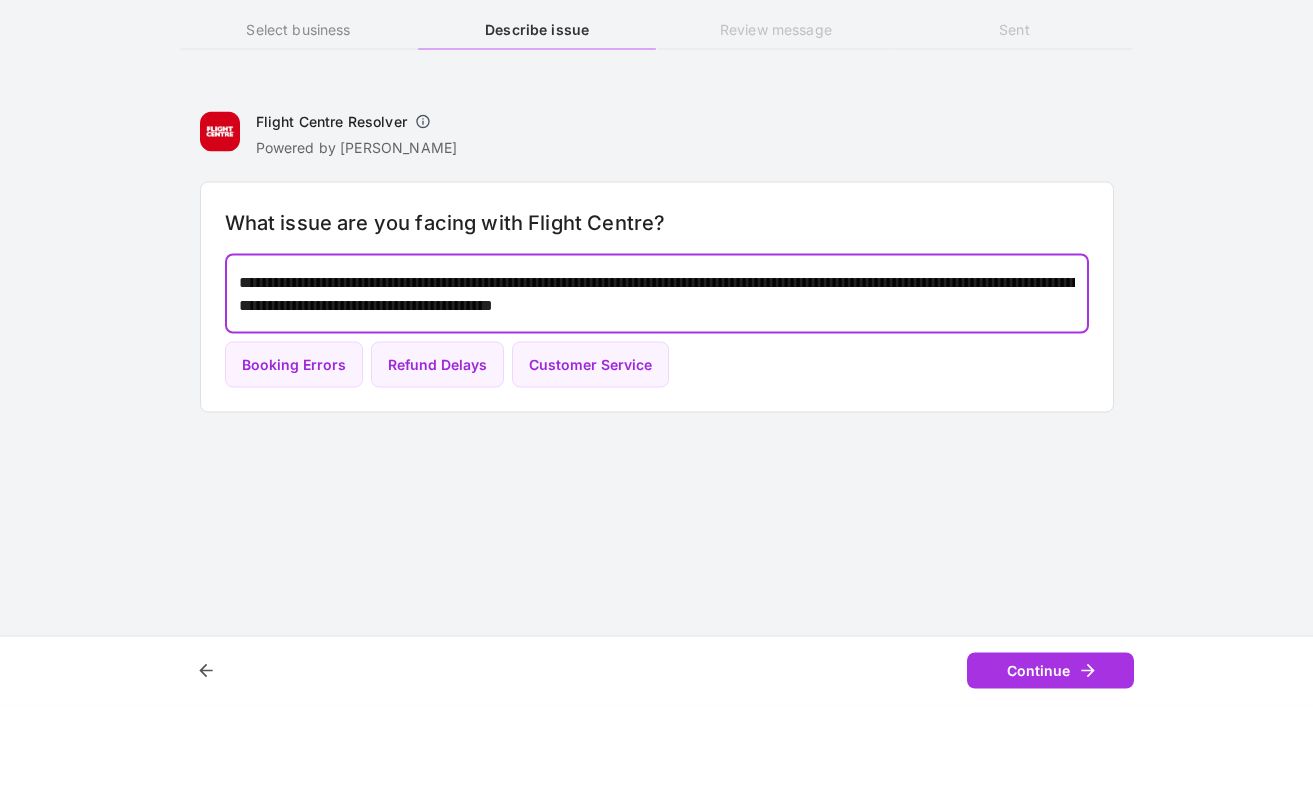 click on "**********" at bounding box center [657, 401] 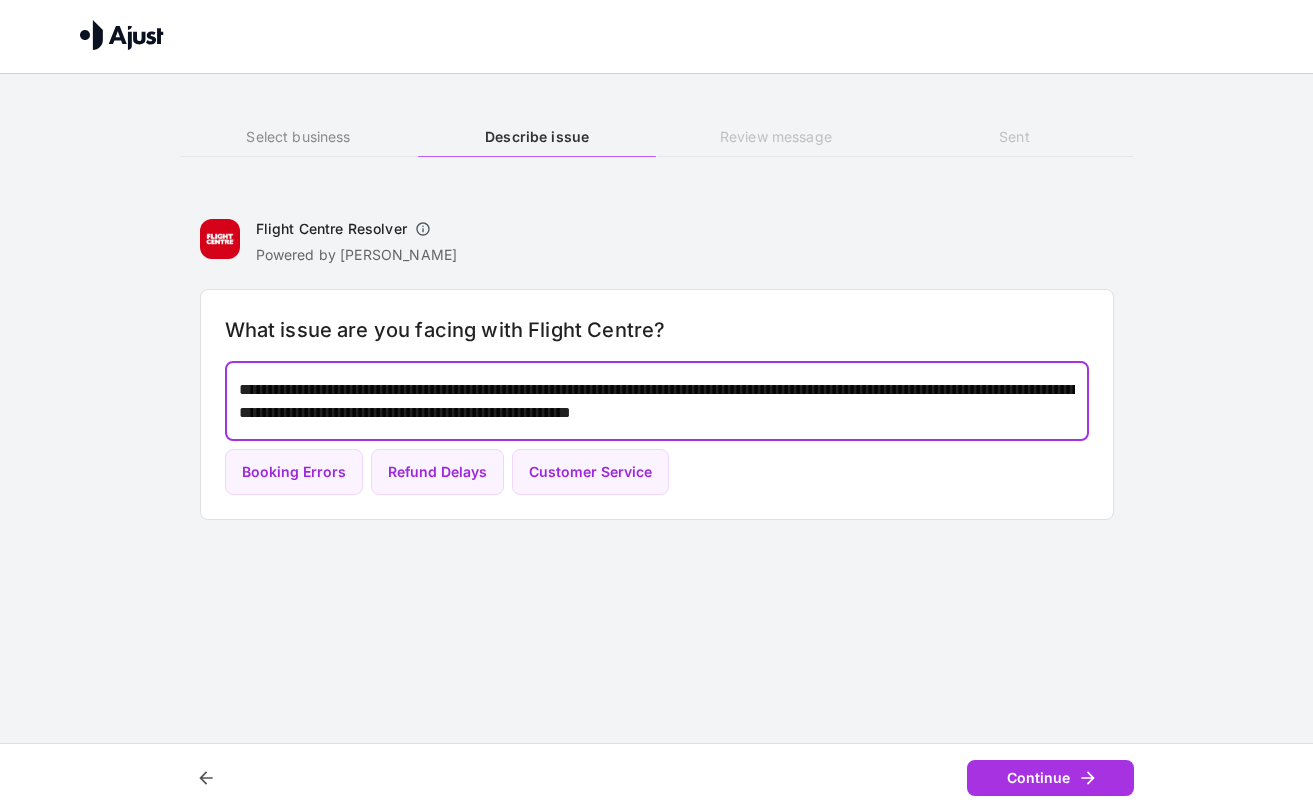 click on "**********" at bounding box center [657, 401] 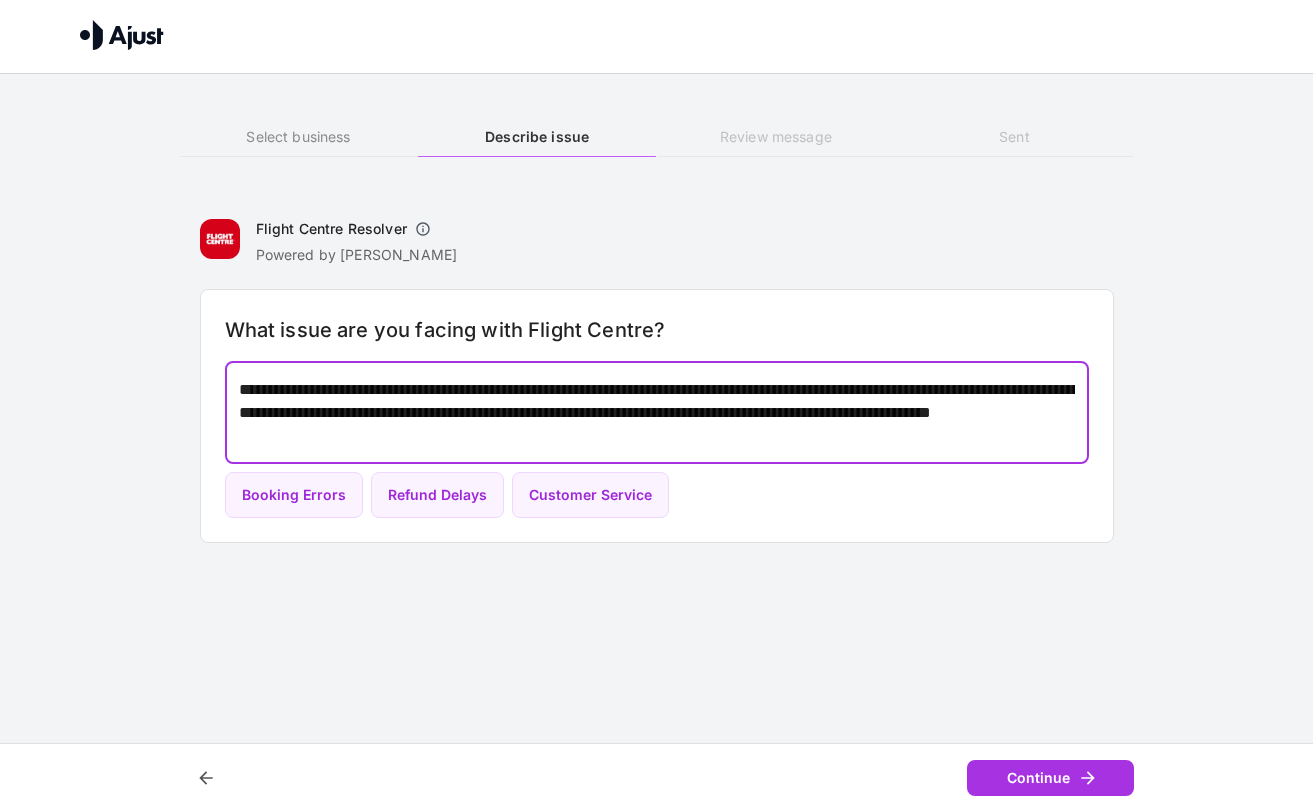 click on "**********" at bounding box center [657, 412] 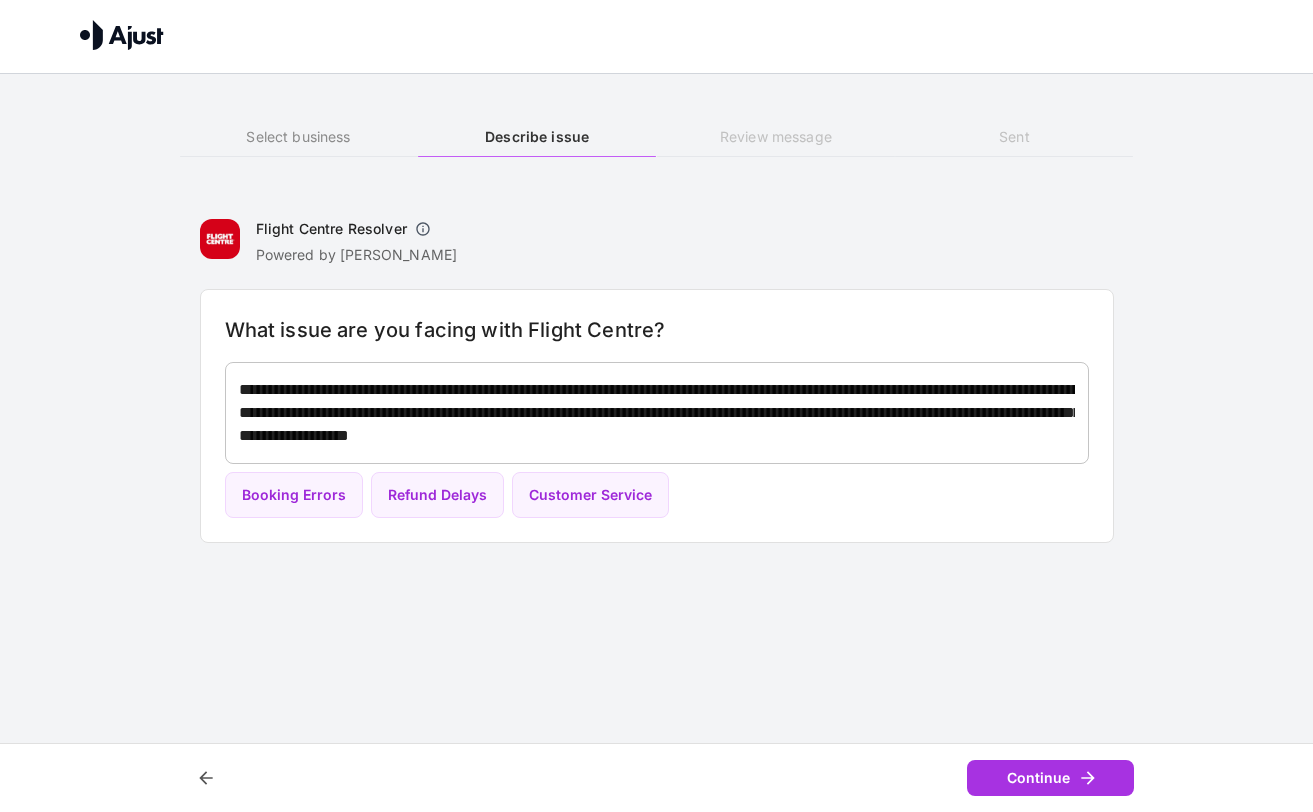 click on "Customer Service" at bounding box center [590, 495] 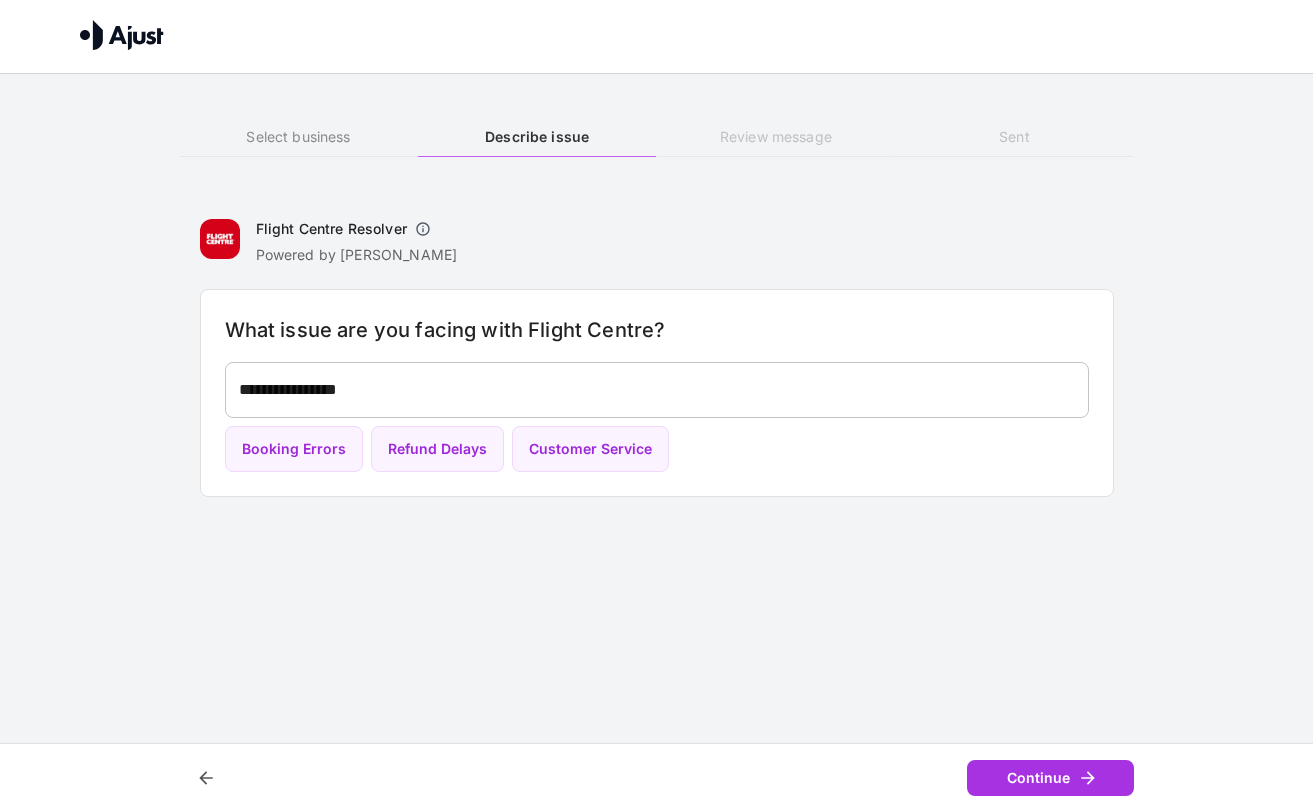 click on "**********" at bounding box center [657, 389] 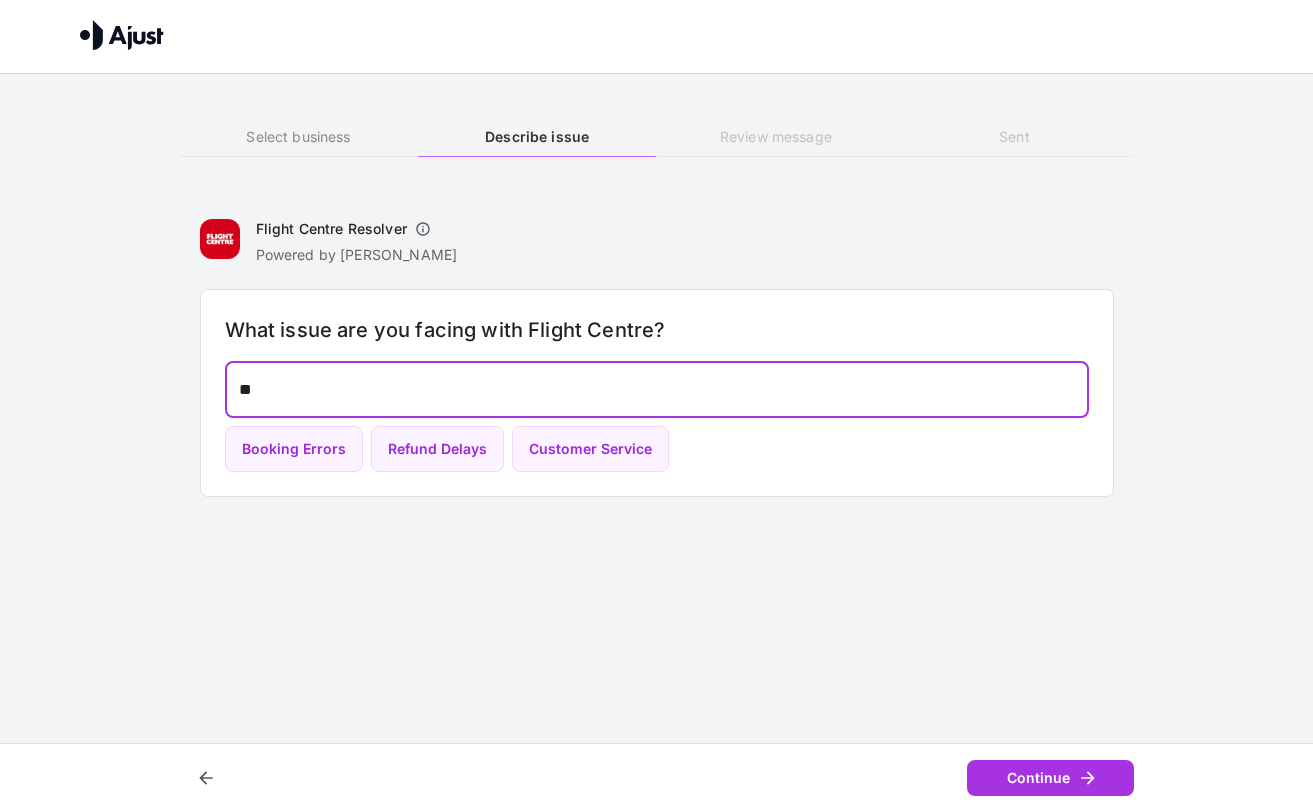 type on "*" 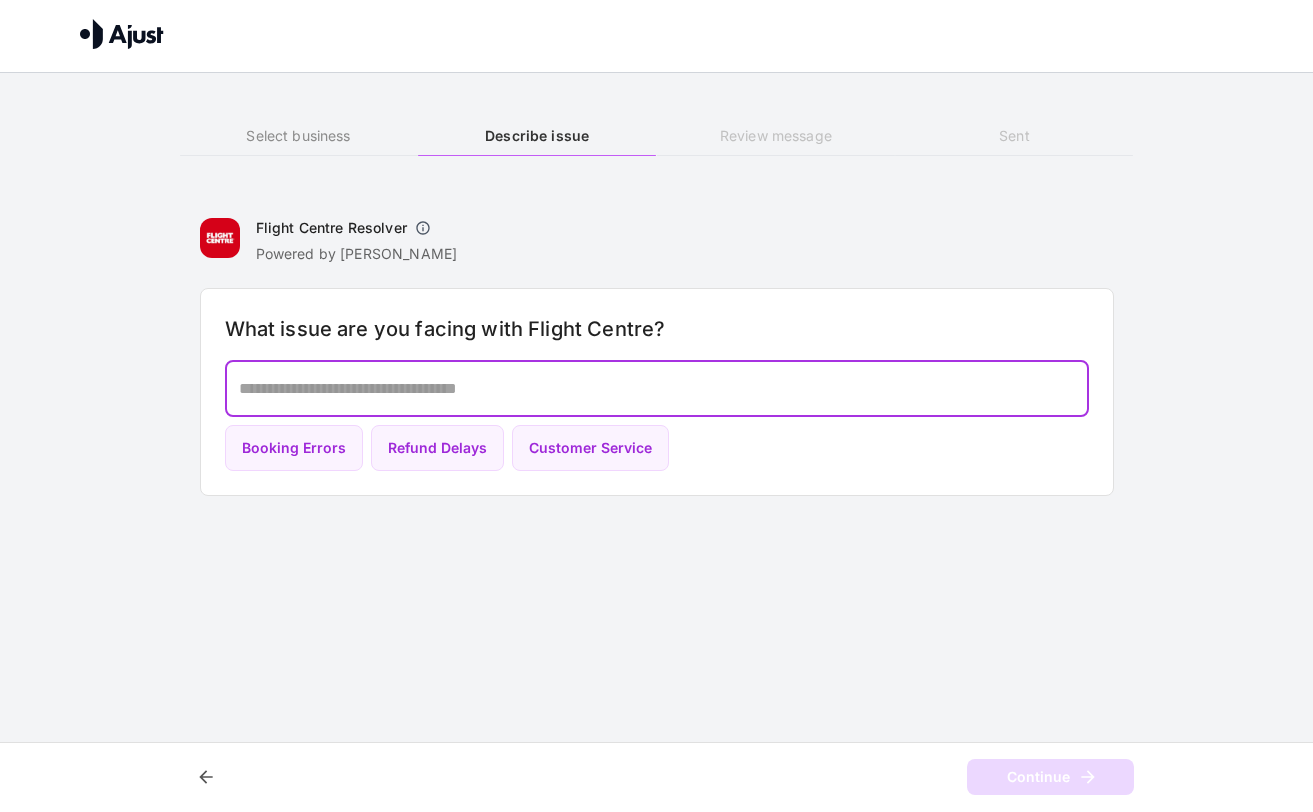 click at bounding box center [657, 389] 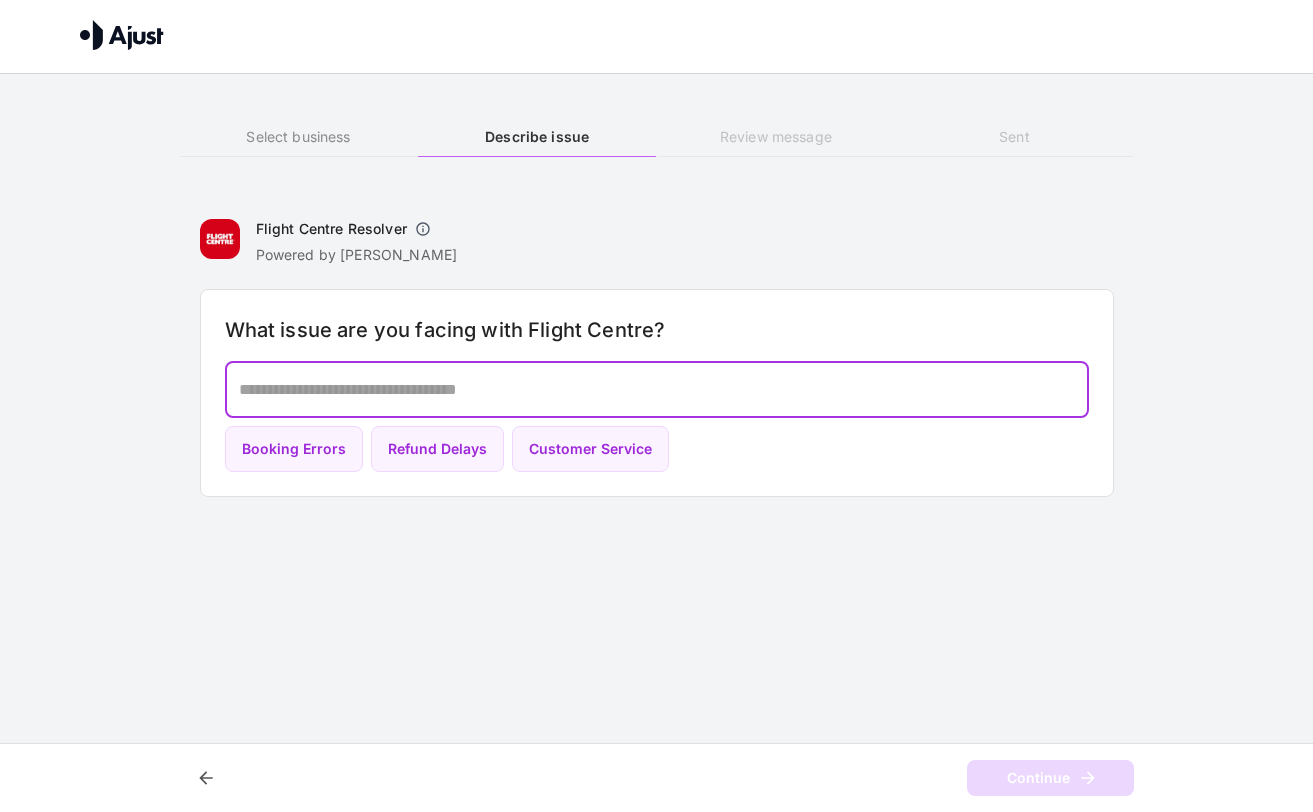 click at bounding box center [657, 389] 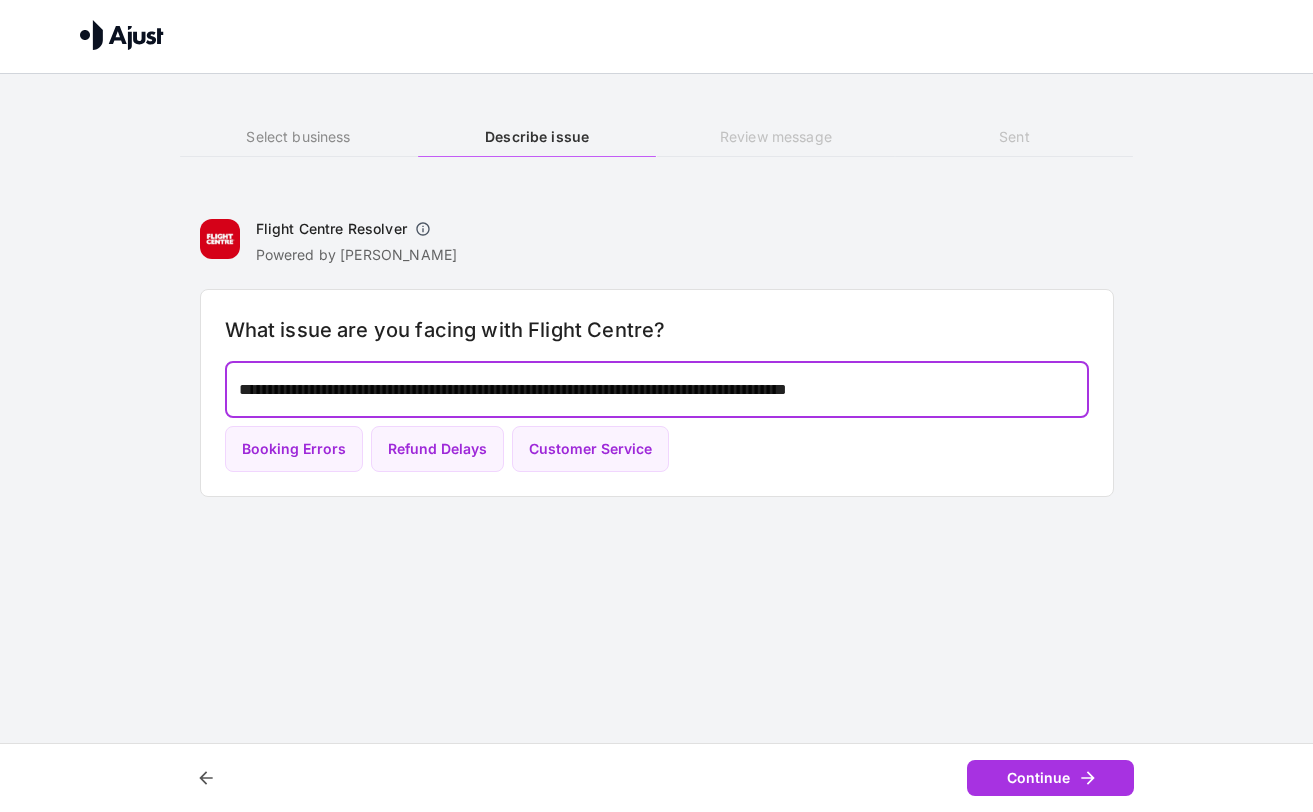 click on "**********" at bounding box center [657, 389] 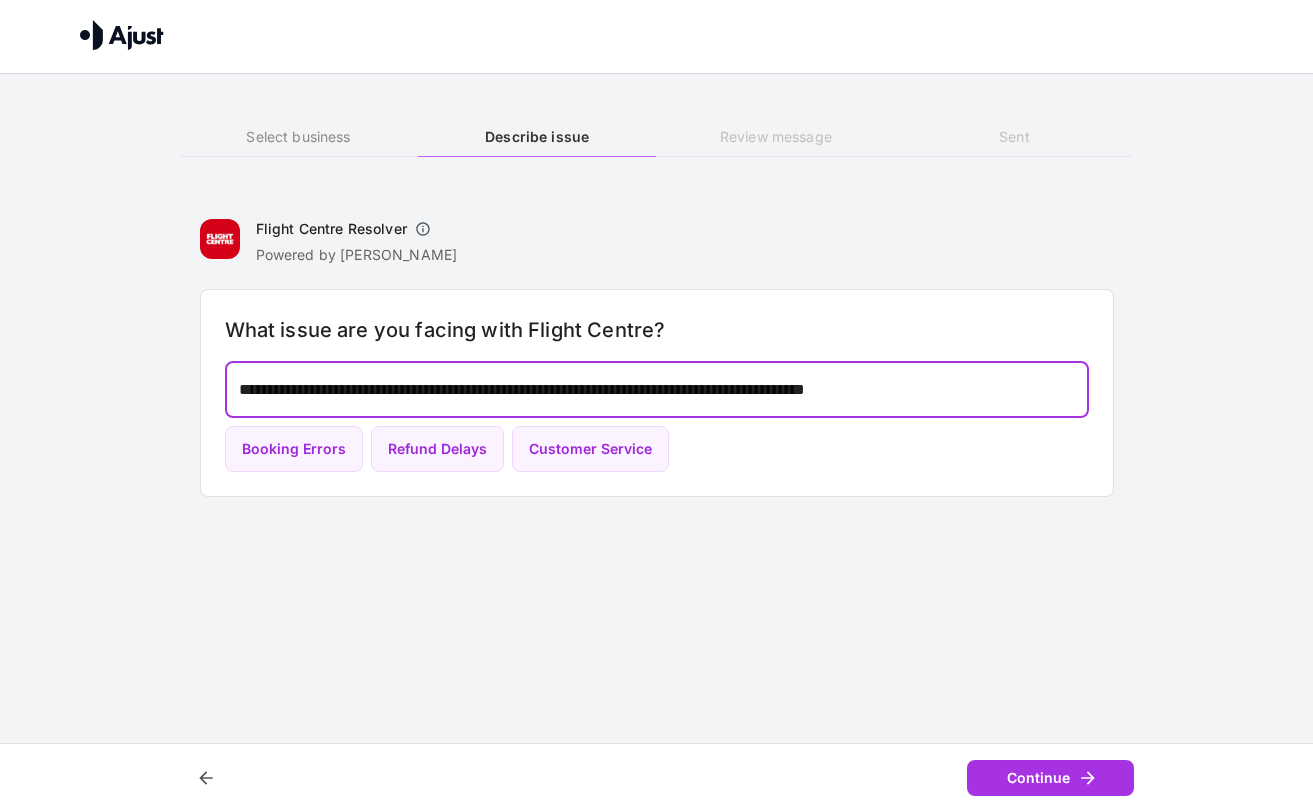 click on "**********" at bounding box center (657, 389) 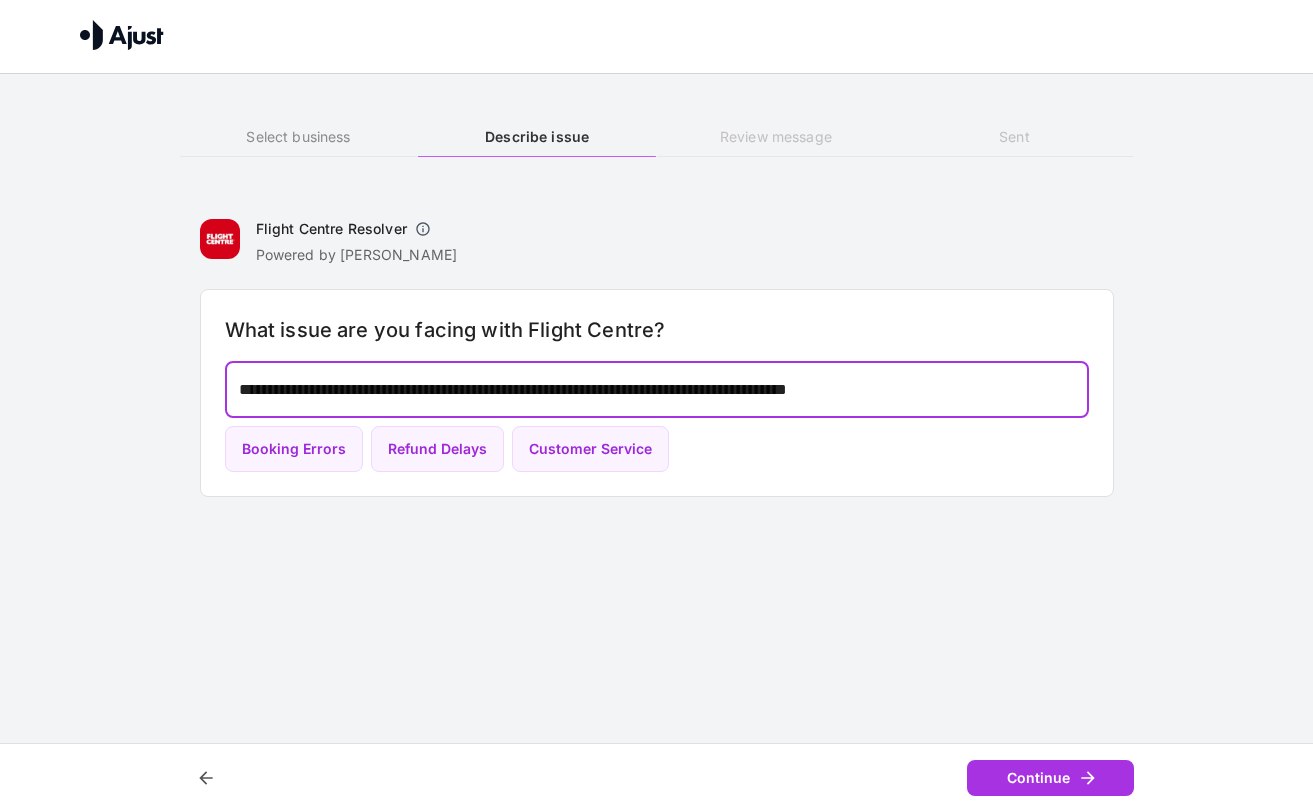 click on "**********" at bounding box center (657, 389) 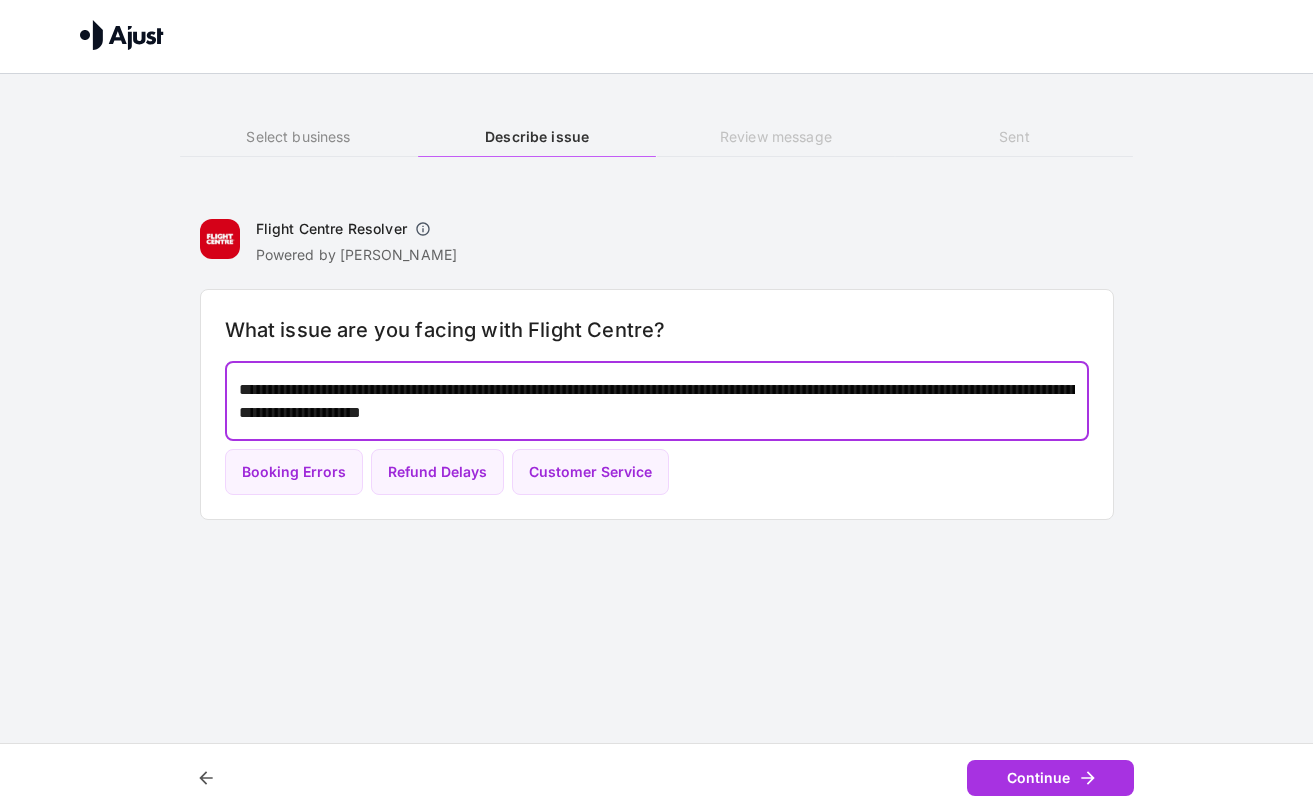click on "**********" at bounding box center (656, 270) 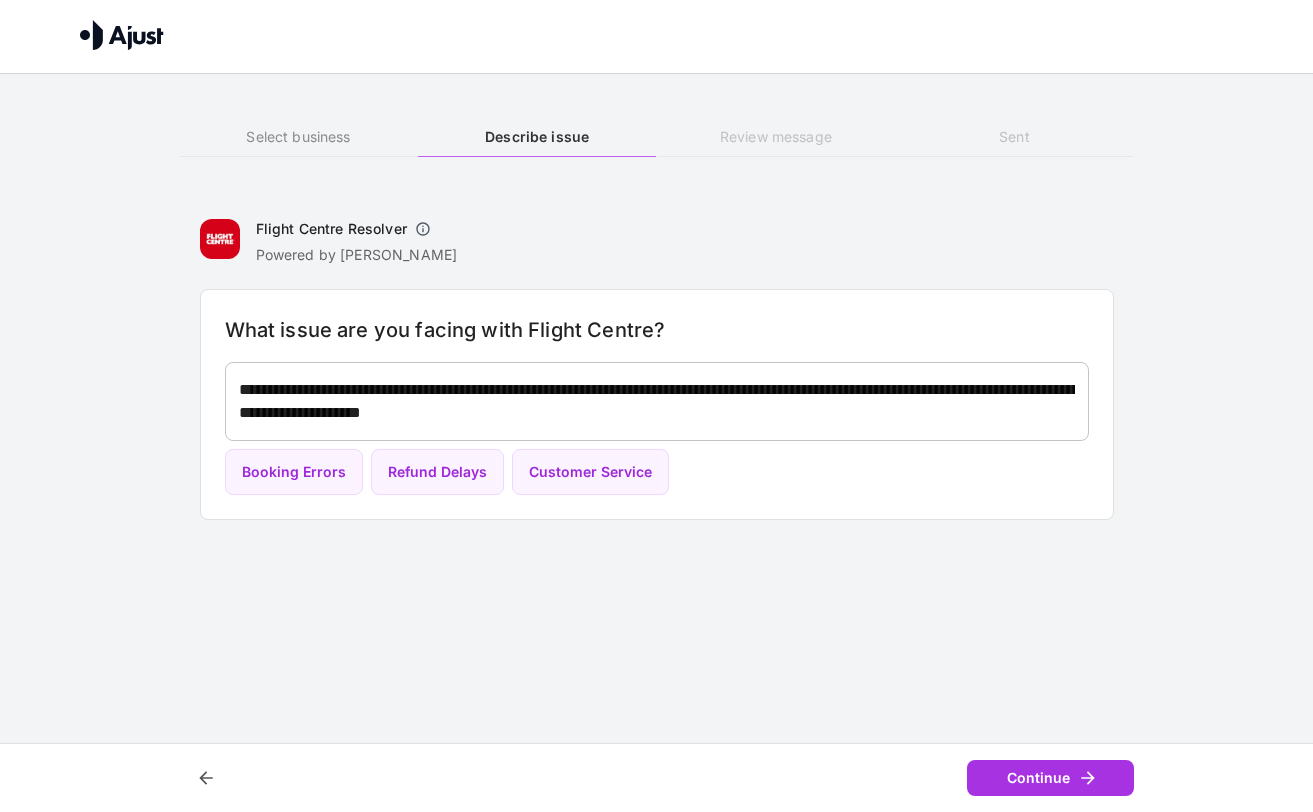 click on "**********" at bounding box center [657, 401] 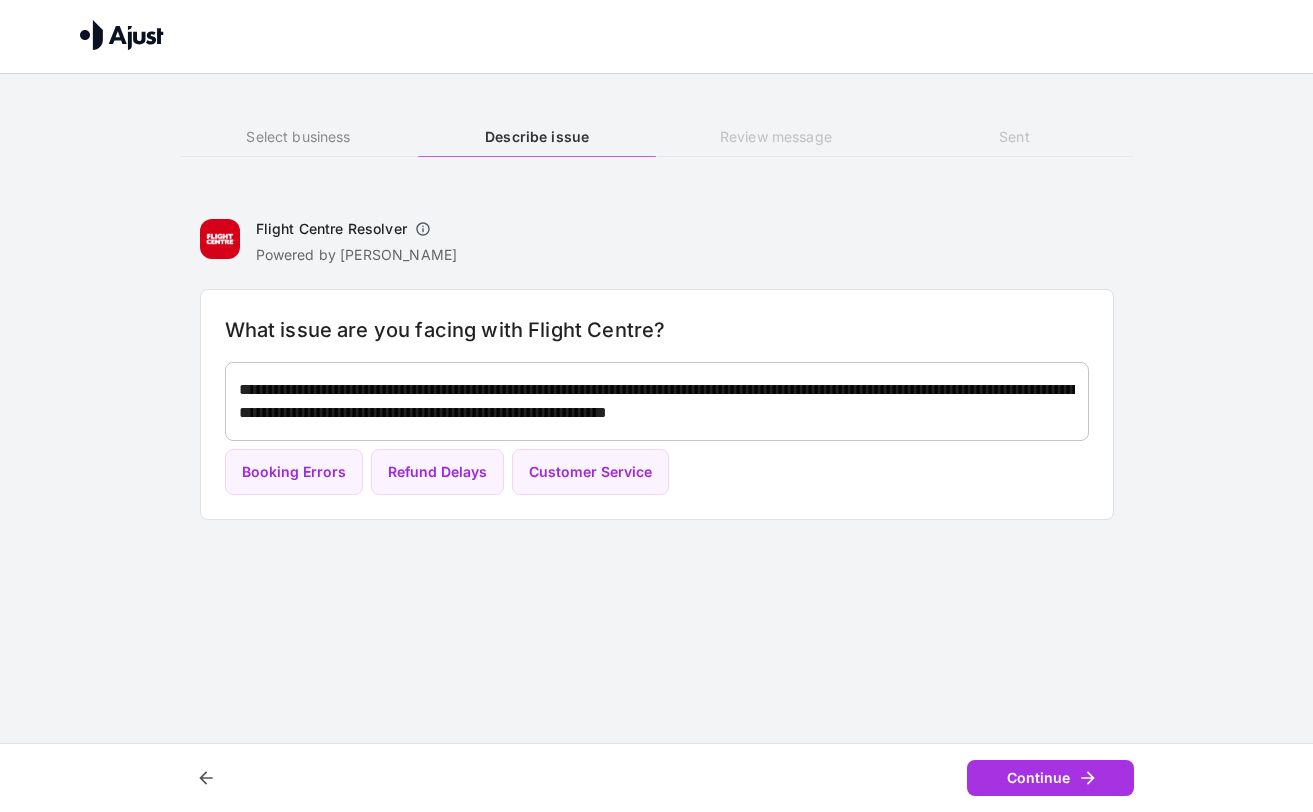 click on "**********" at bounding box center (657, 367) 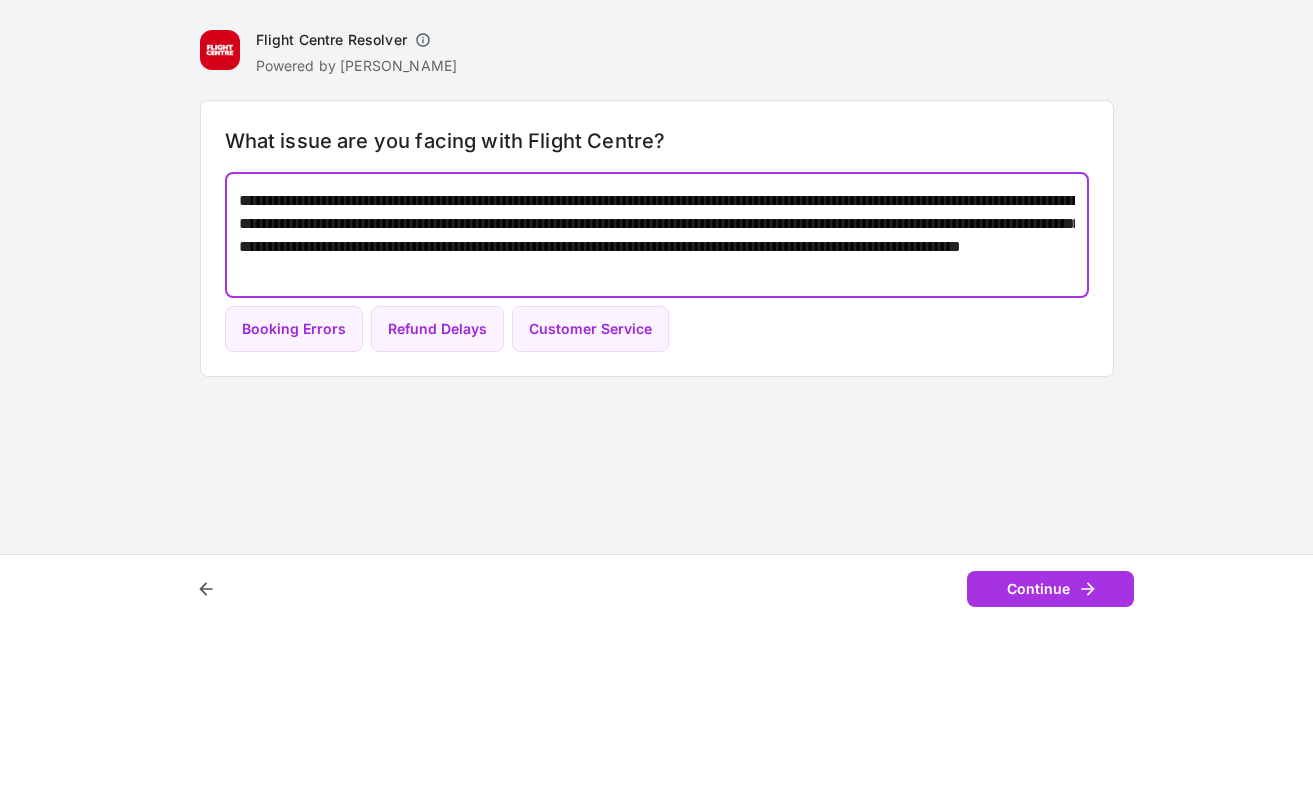 click on "**********" at bounding box center (657, 424) 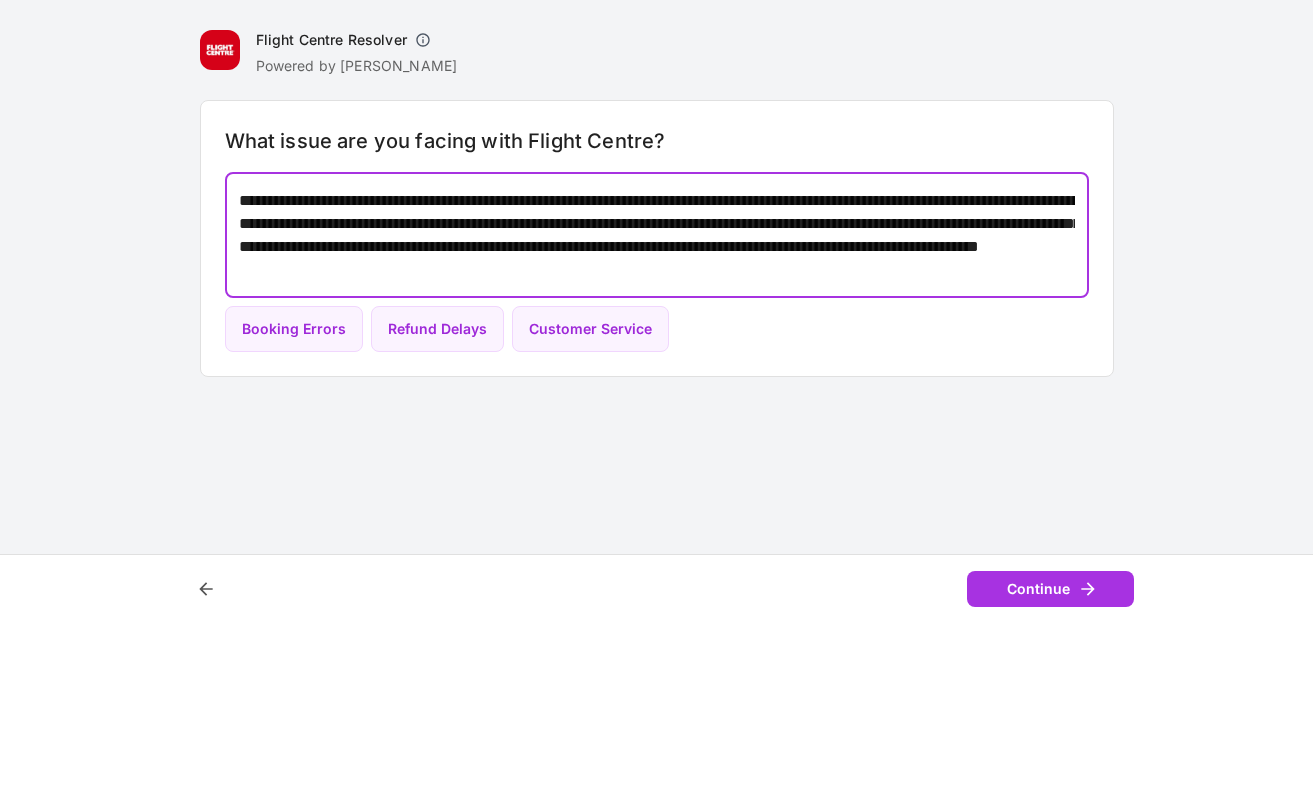 click on "**********" at bounding box center (657, 424) 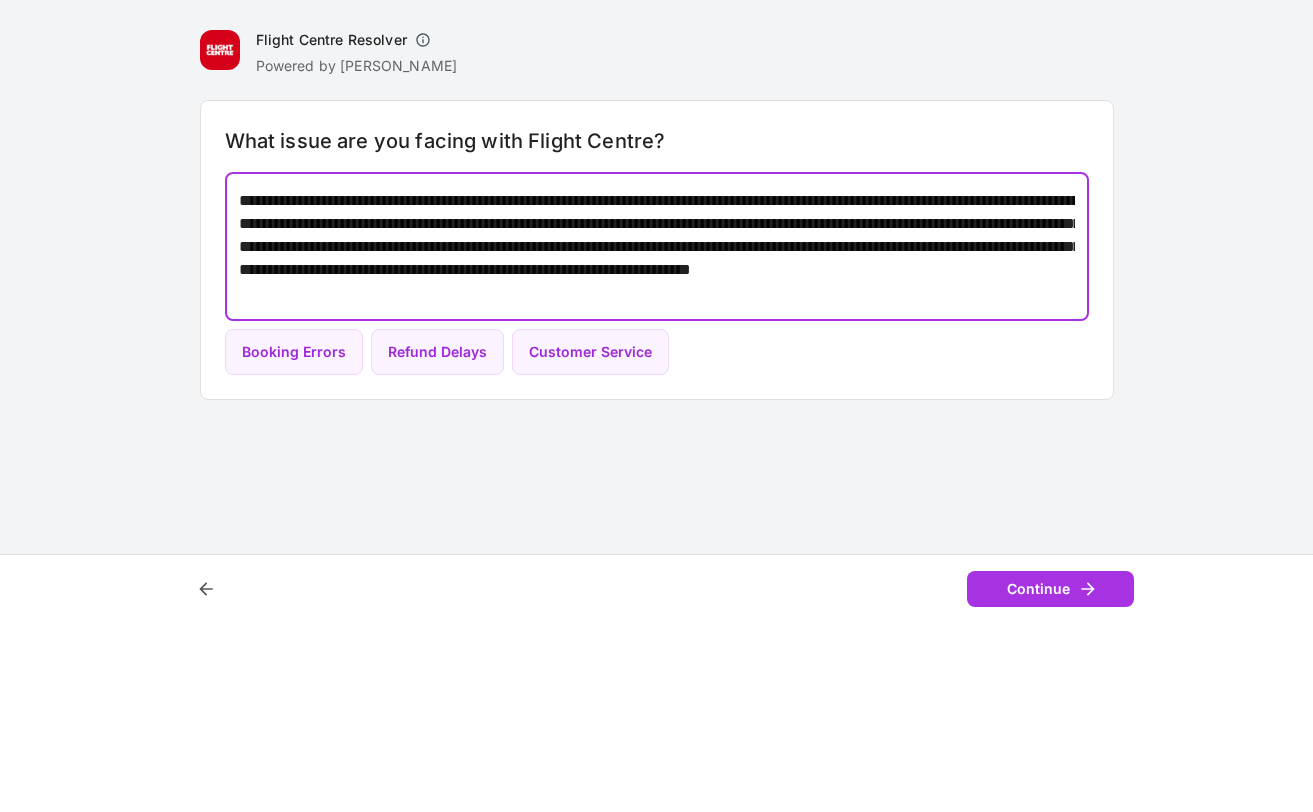click on "**********" at bounding box center (657, 435) 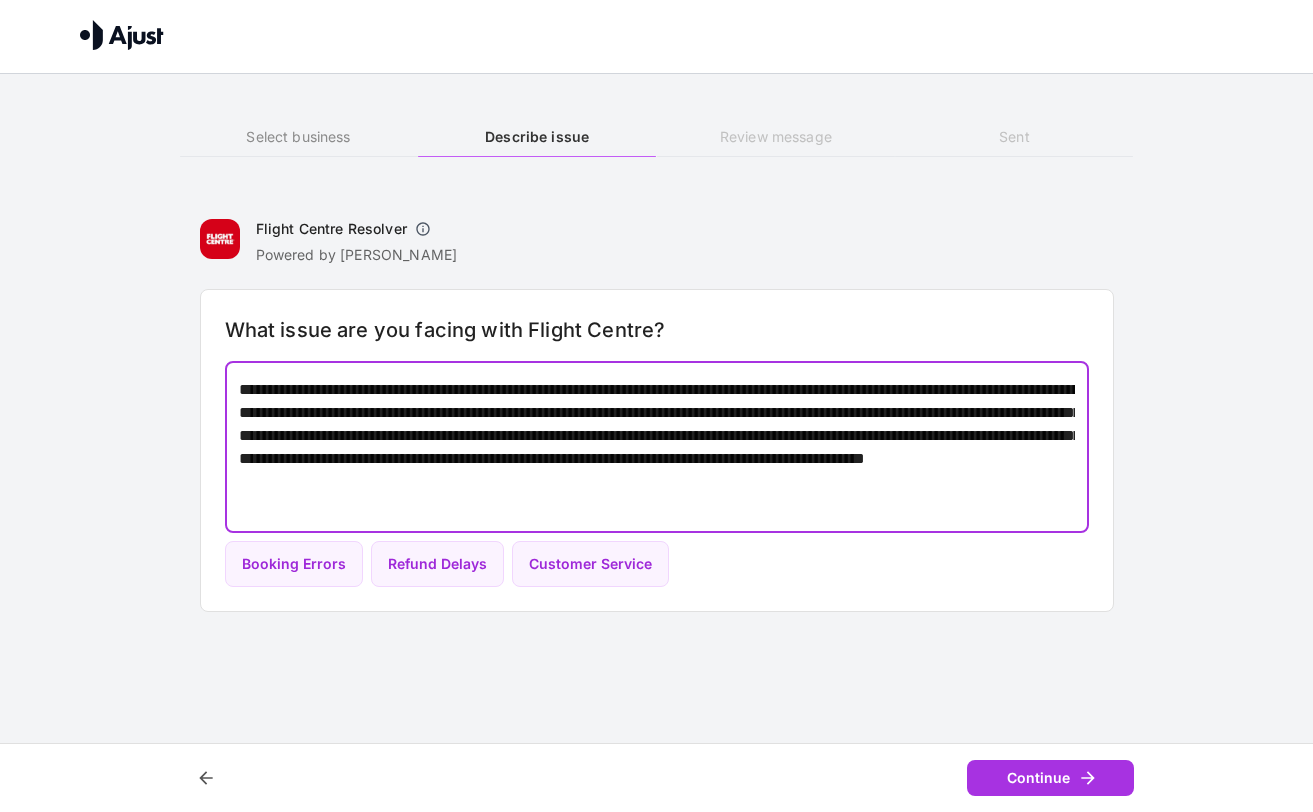 click on "**********" at bounding box center (657, 447) 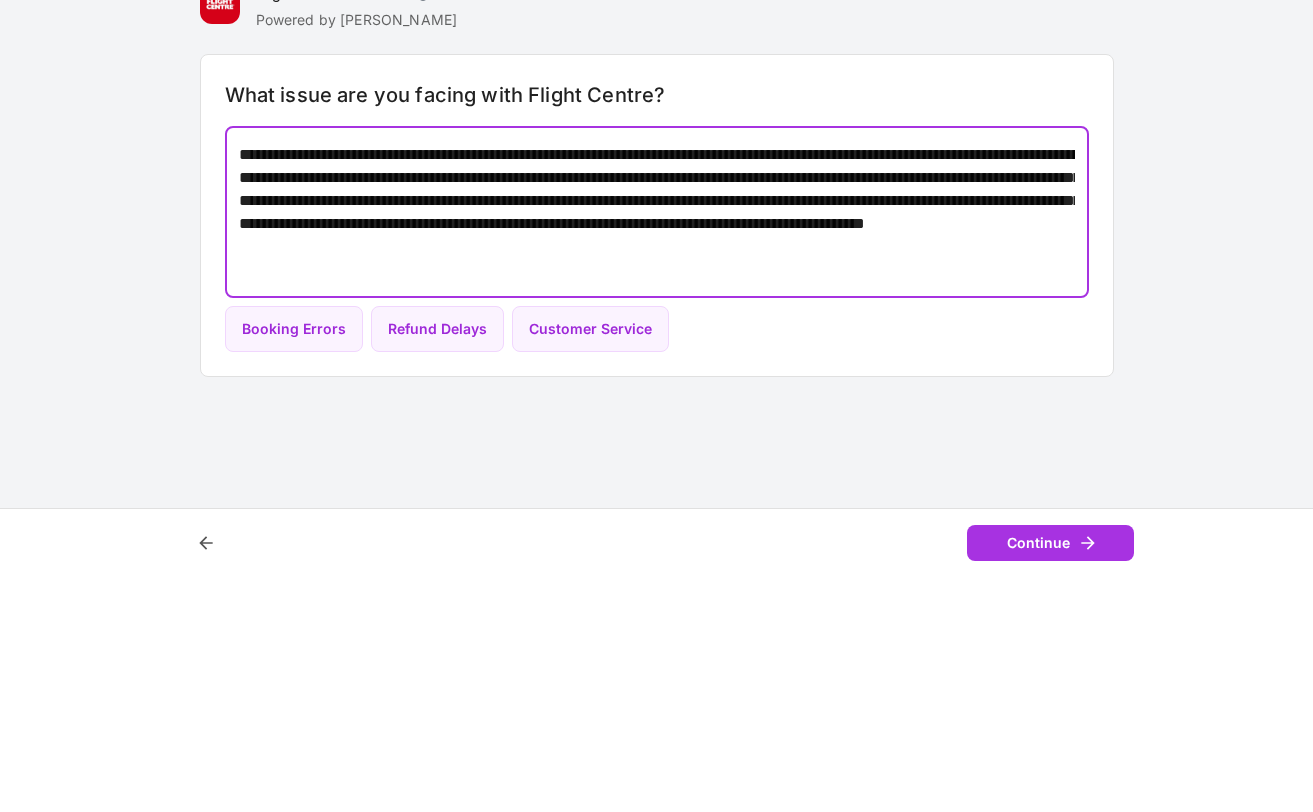 click on "**********" at bounding box center [657, 447] 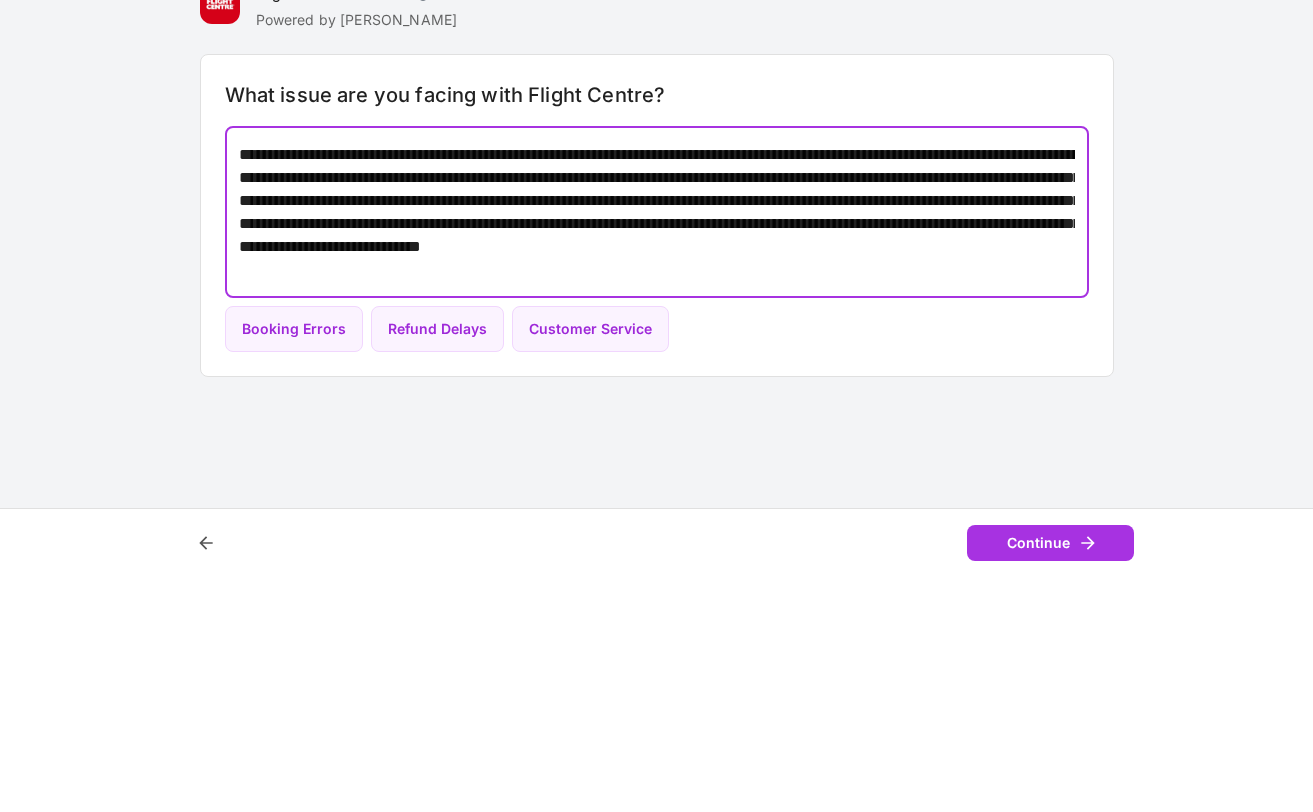 click on "**********" at bounding box center [657, 447] 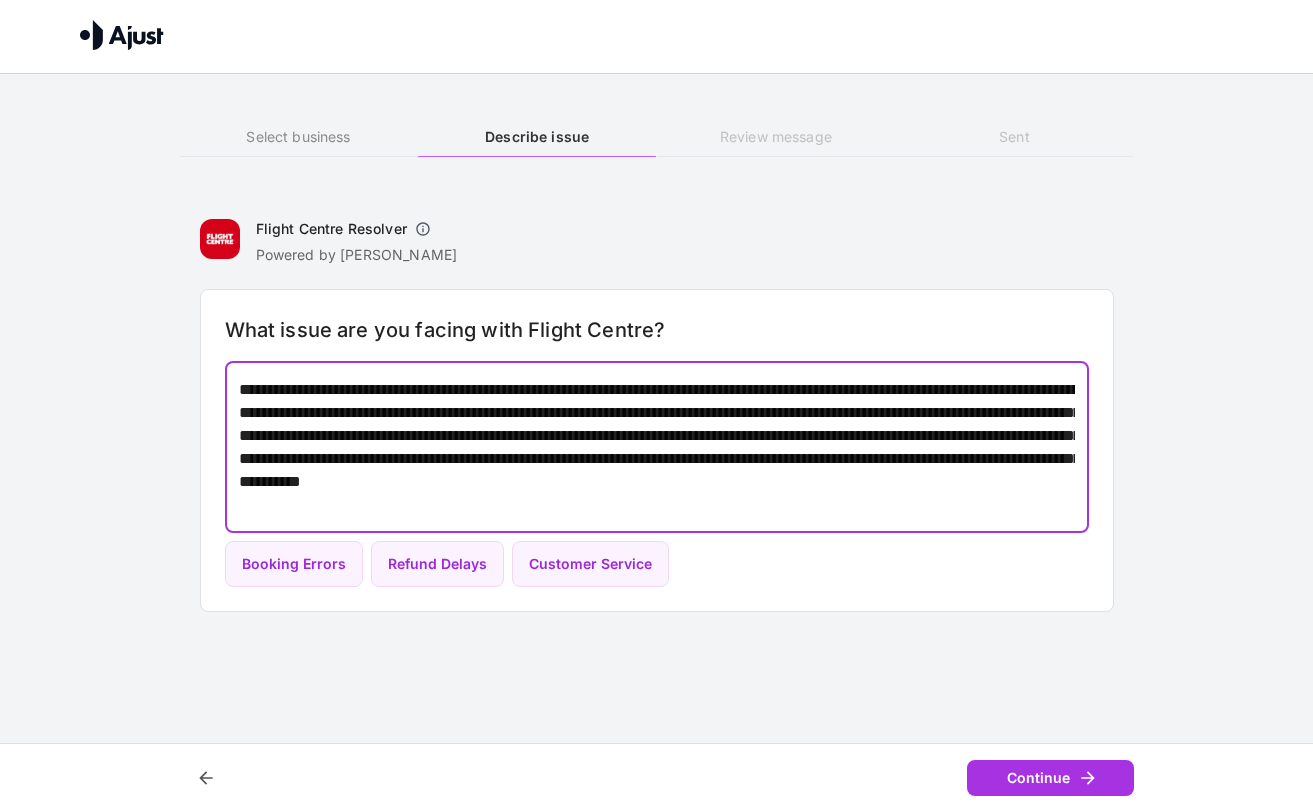 click on "**********" at bounding box center (657, 447) 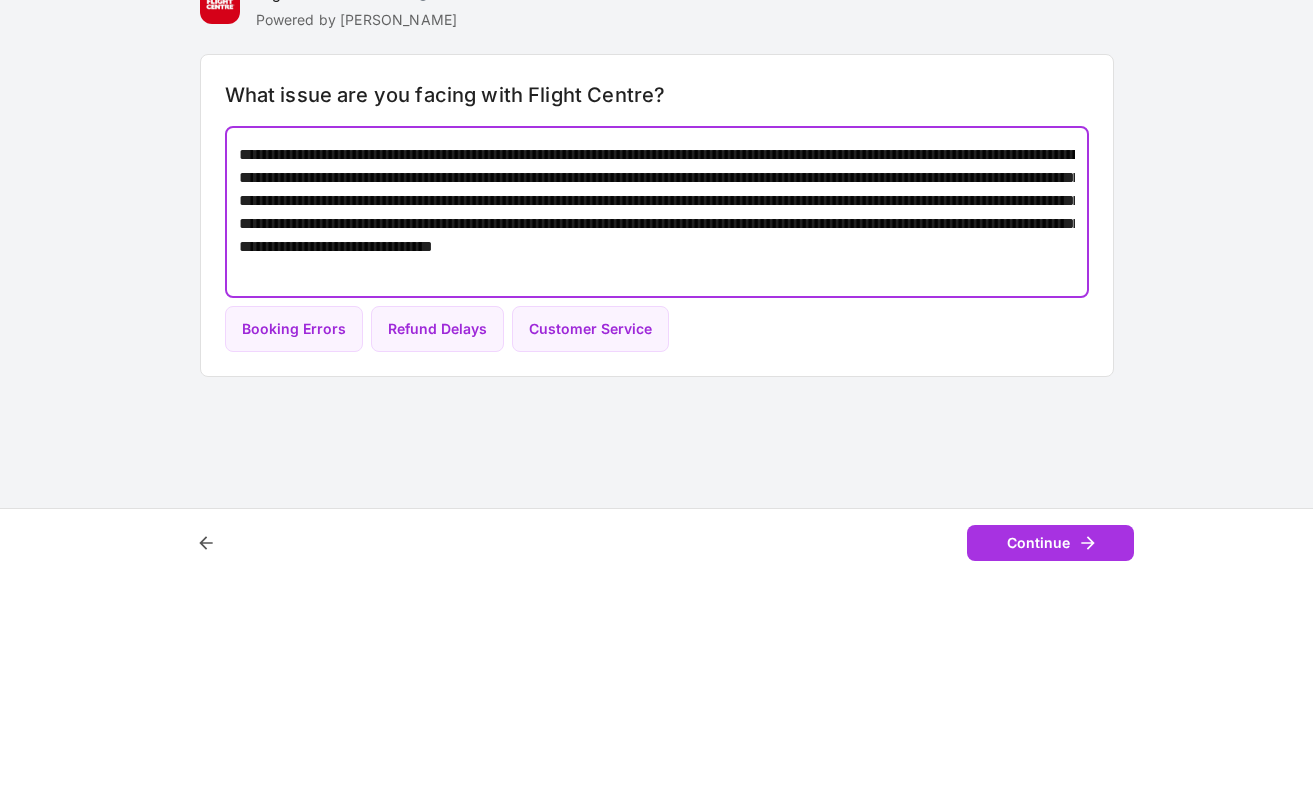 type on "**********" 